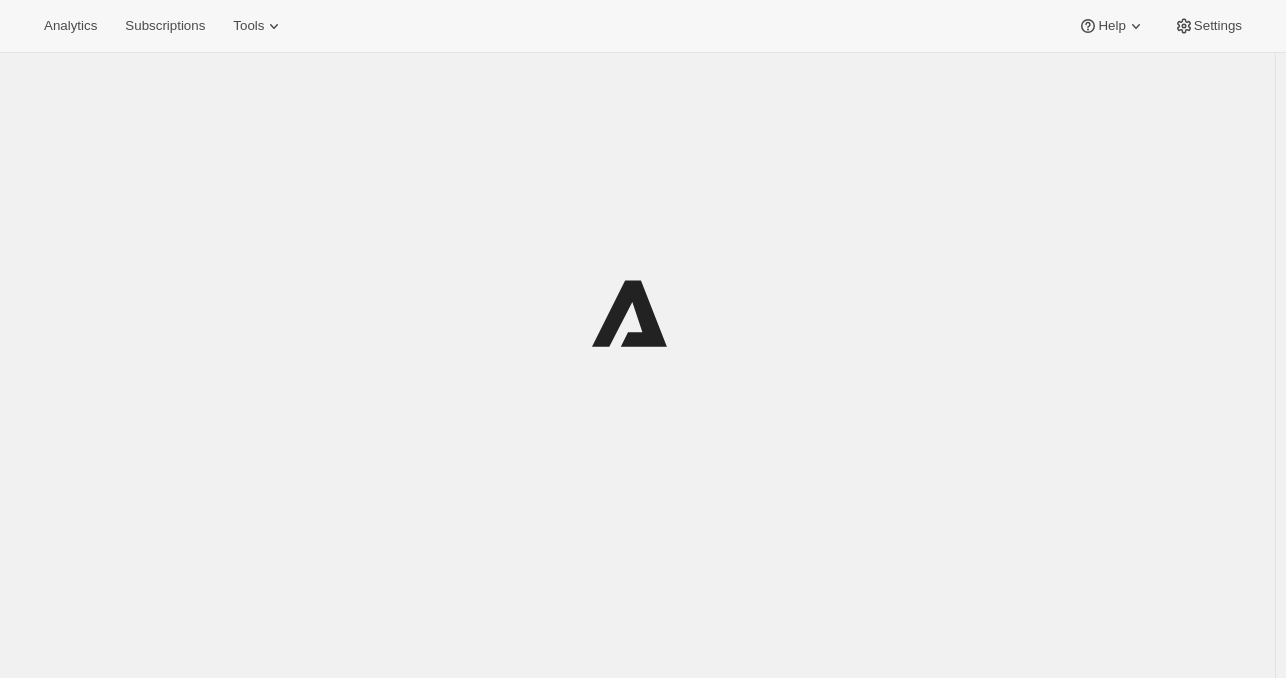 scroll, scrollTop: 0, scrollLeft: 0, axis: both 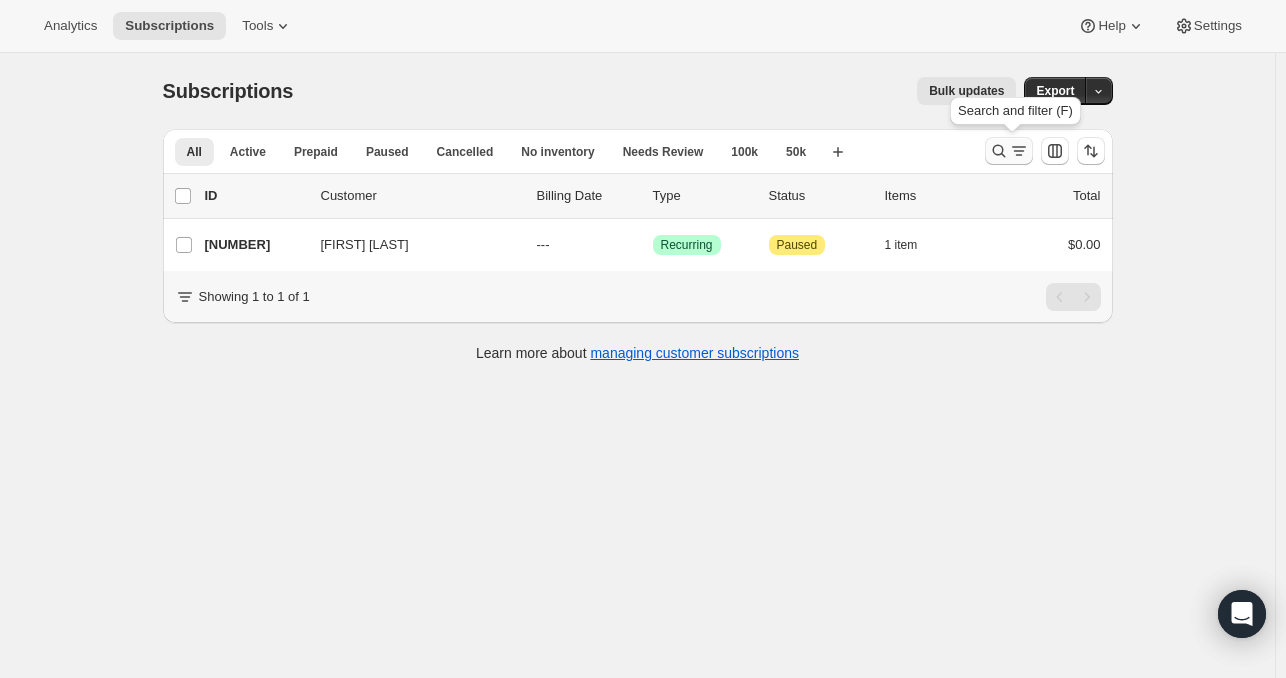 click 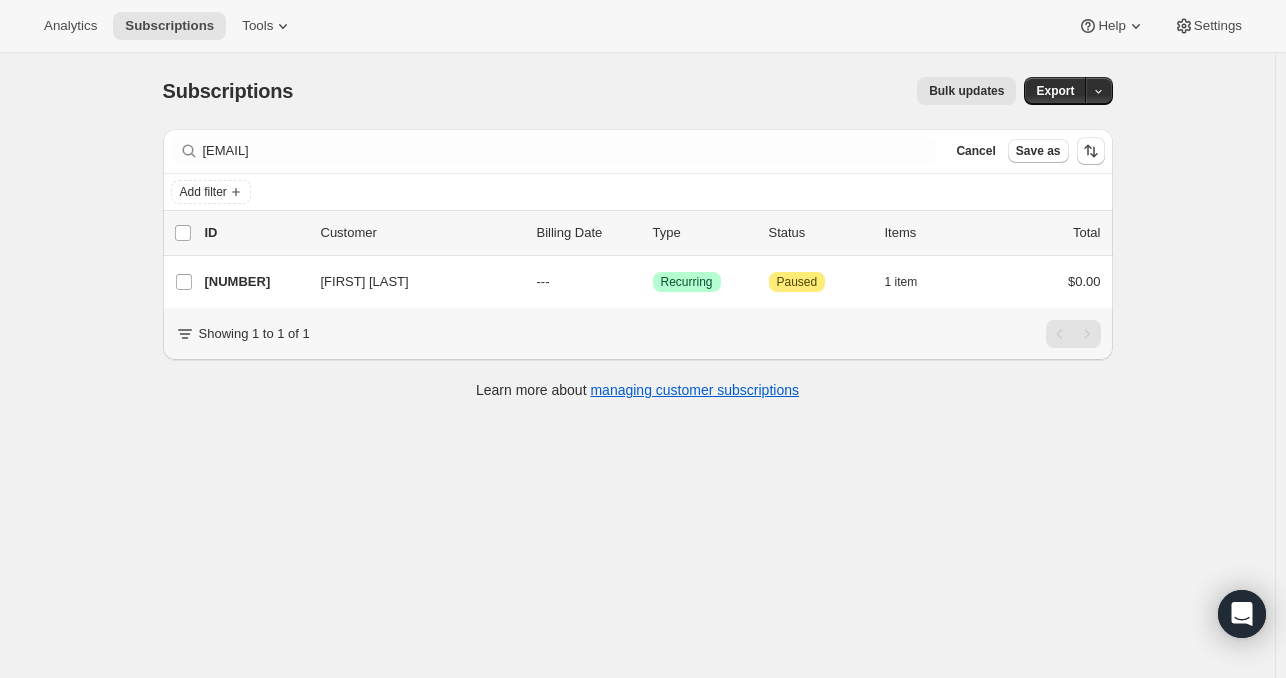 click on "Add filter" at bounding box center (638, 192) 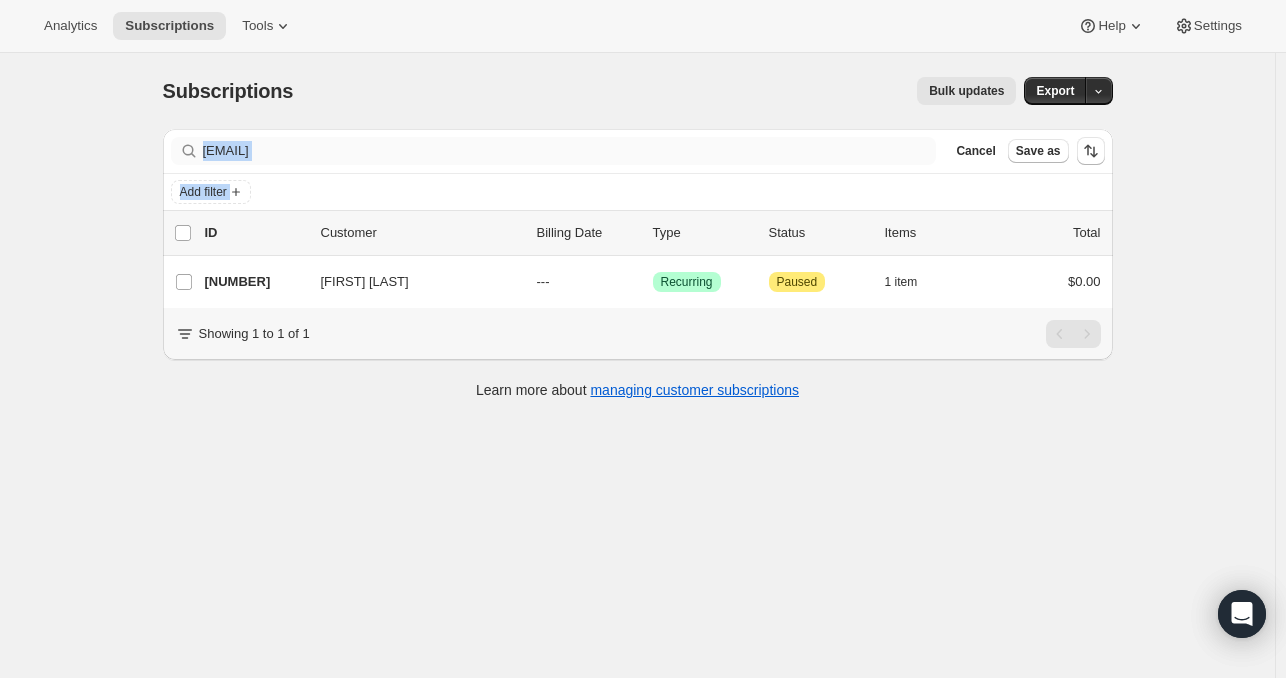 drag, startPoint x: 671, startPoint y: 178, endPoint x: 669, endPoint y: 148, distance: 30.066593 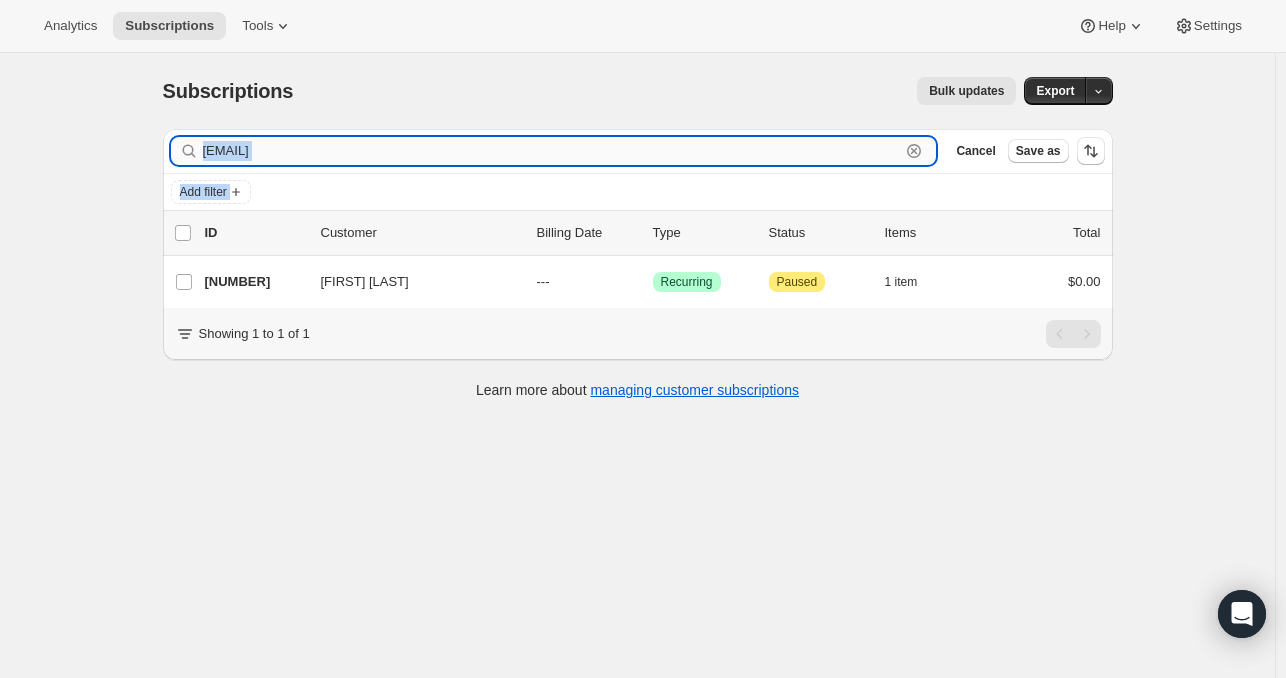 click on "[EMAIL]" at bounding box center [552, 151] 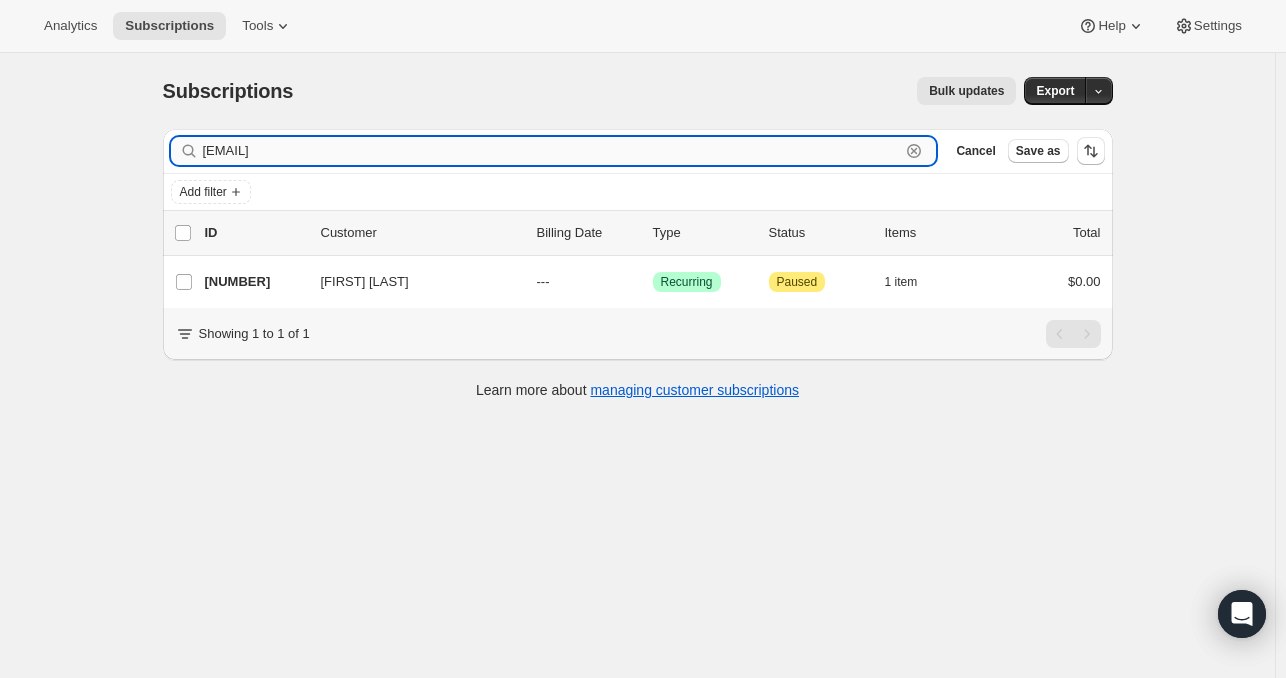 click on "[EMAIL]" at bounding box center (552, 151) 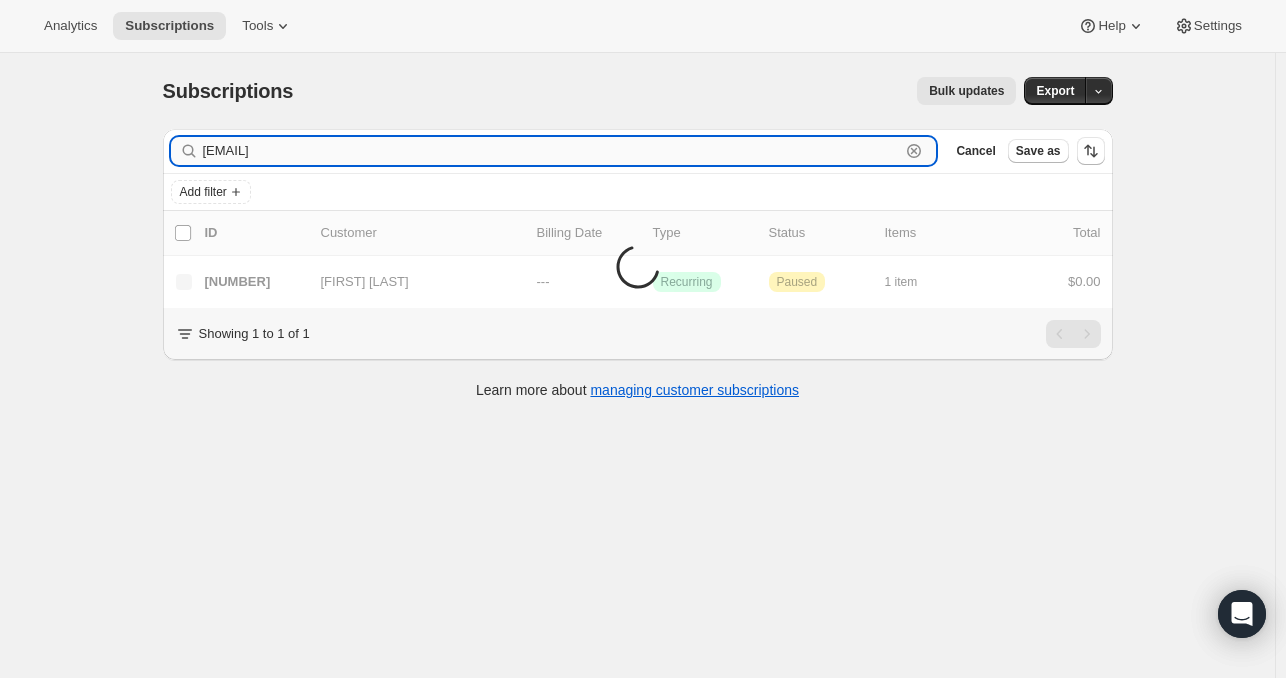 type on "[EMAIL]" 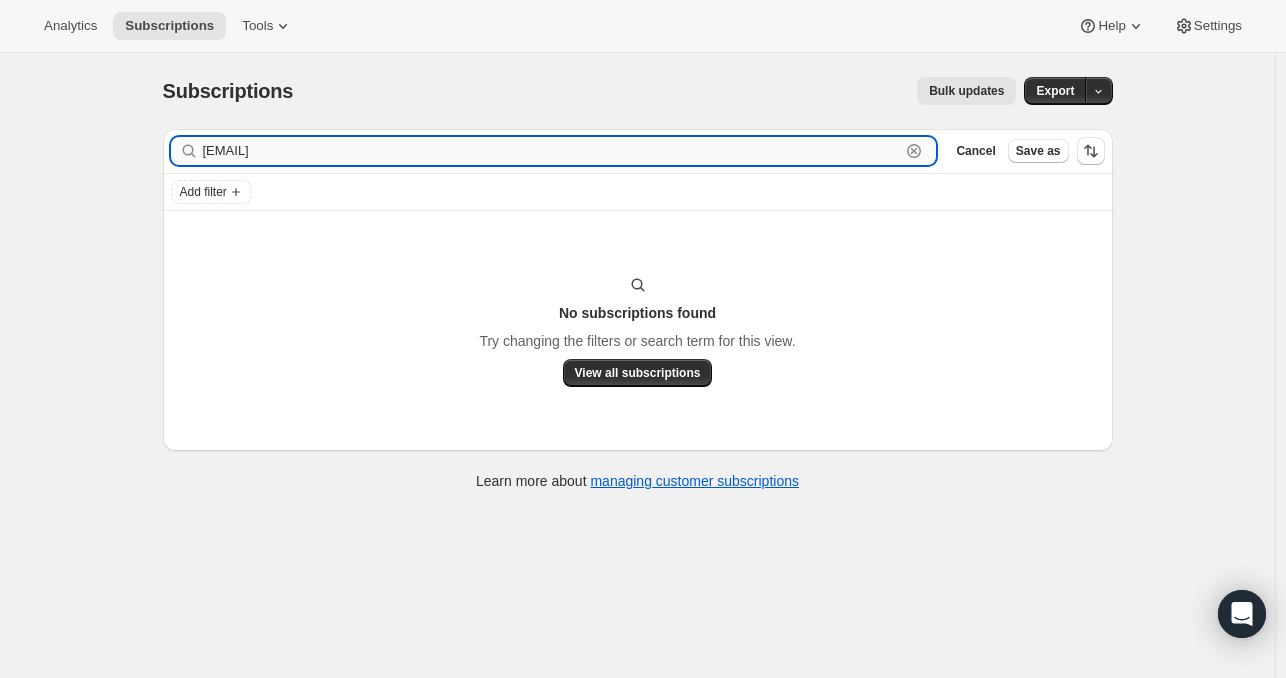 click on "[EMAIL]" at bounding box center [552, 151] 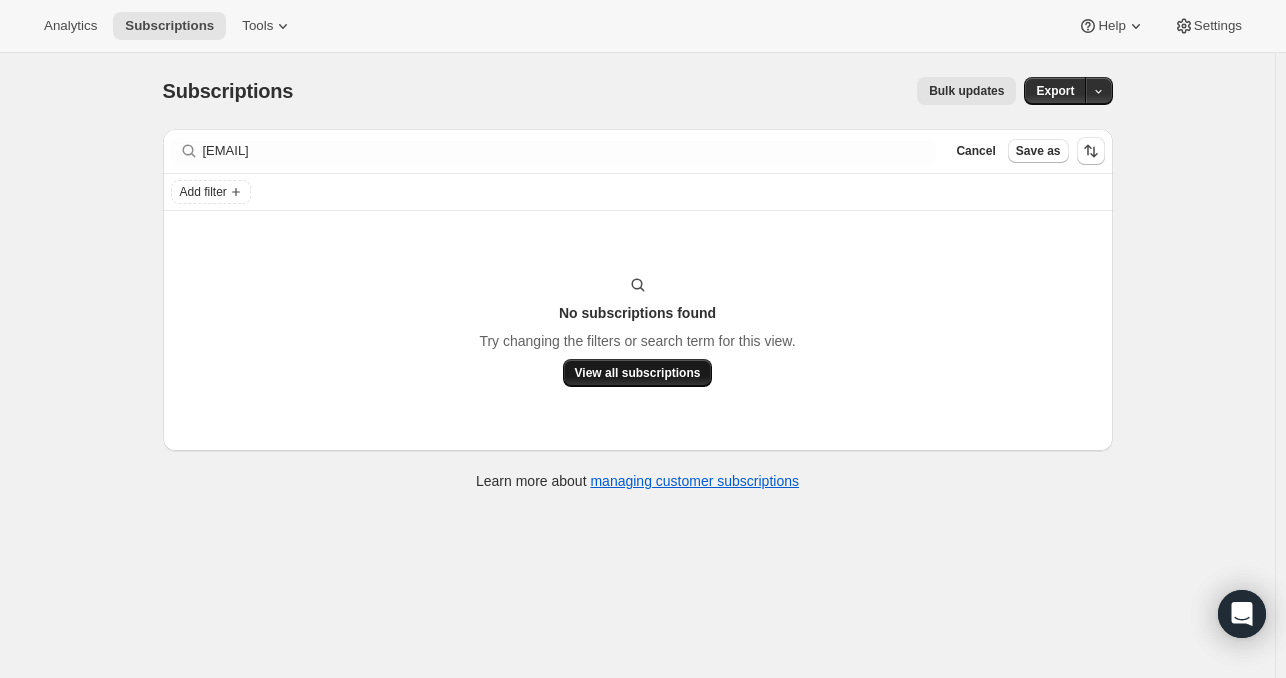 click on "View all subscriptions" at bounding box center (638, 373) 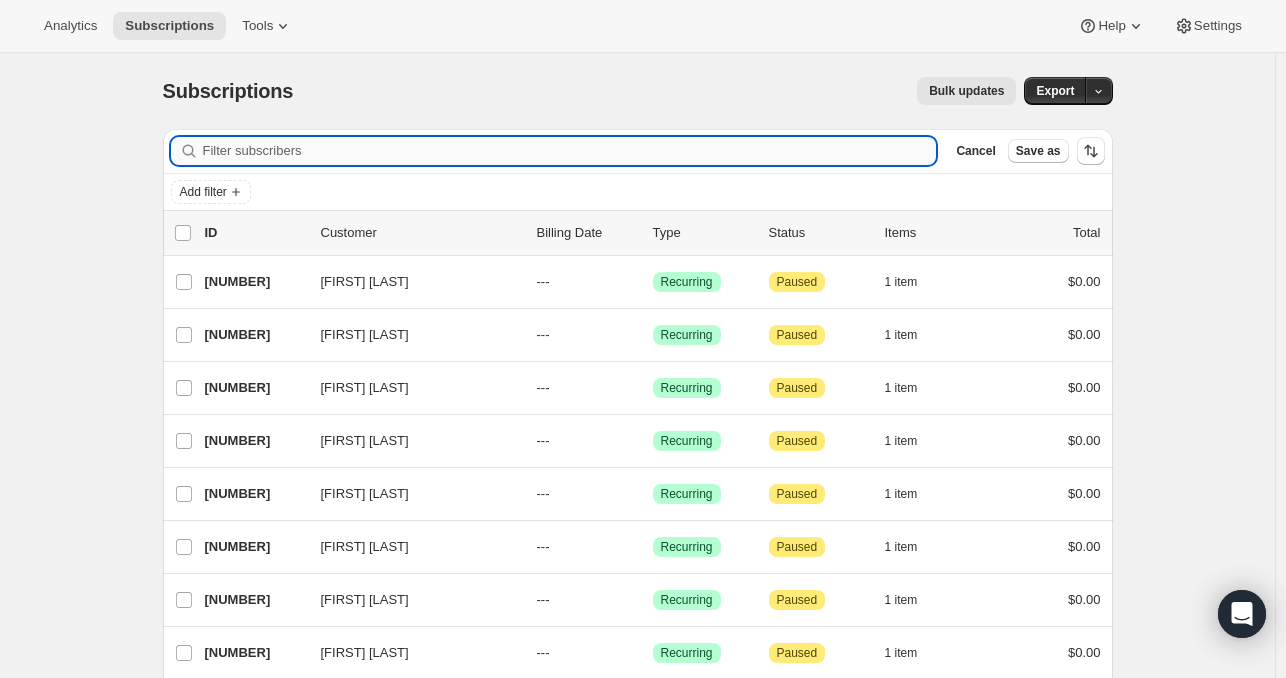 click on "Filter subscribers" at bounding box center [570, 151] 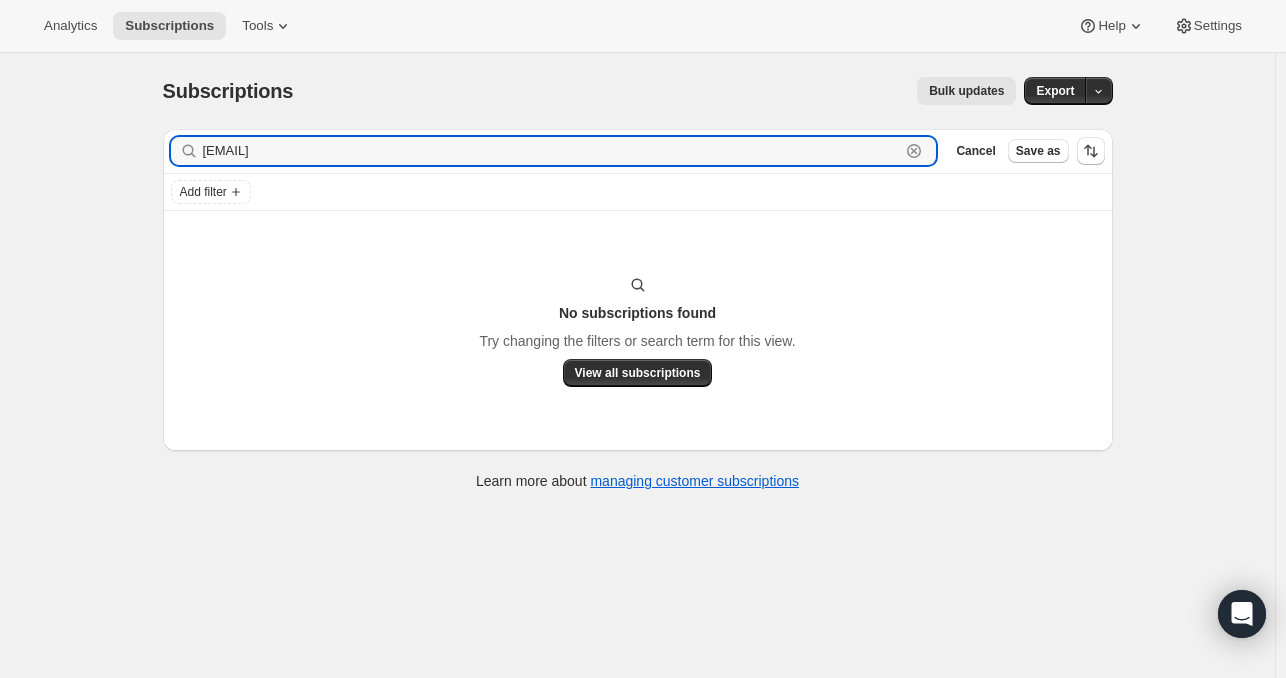 type on "[EMAIL]" 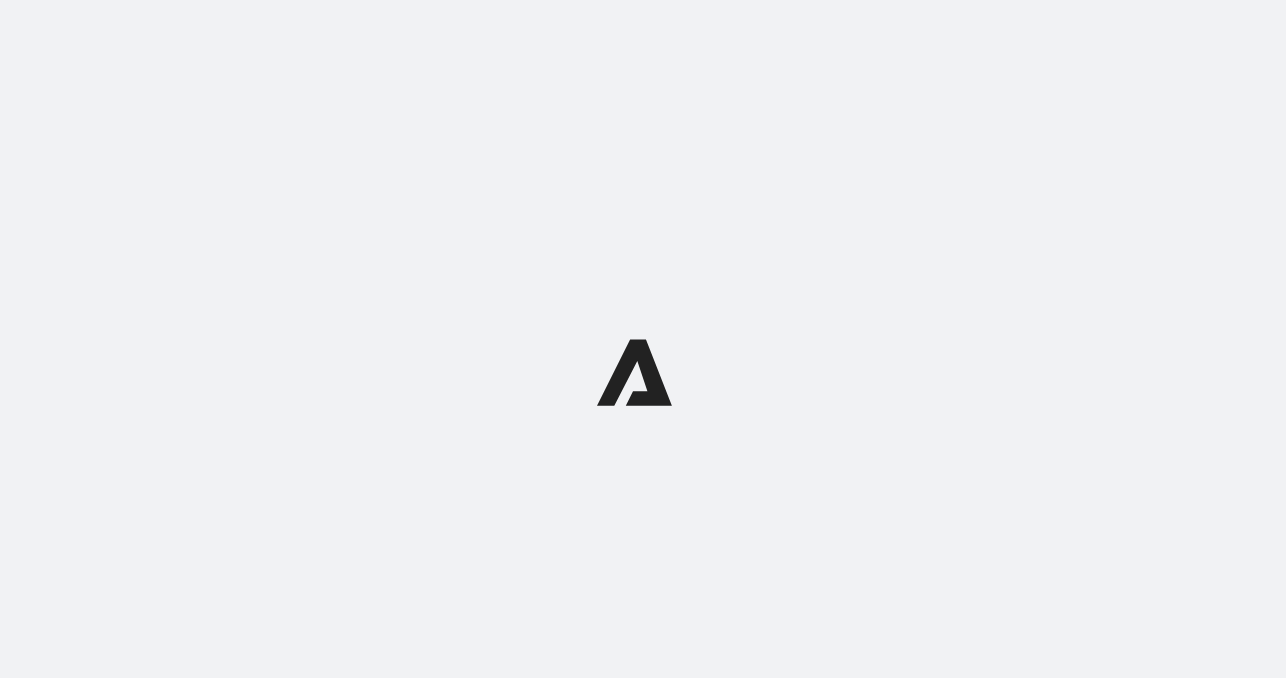scroll, scrollTop: 0, scrollLeft: 0, axis: both 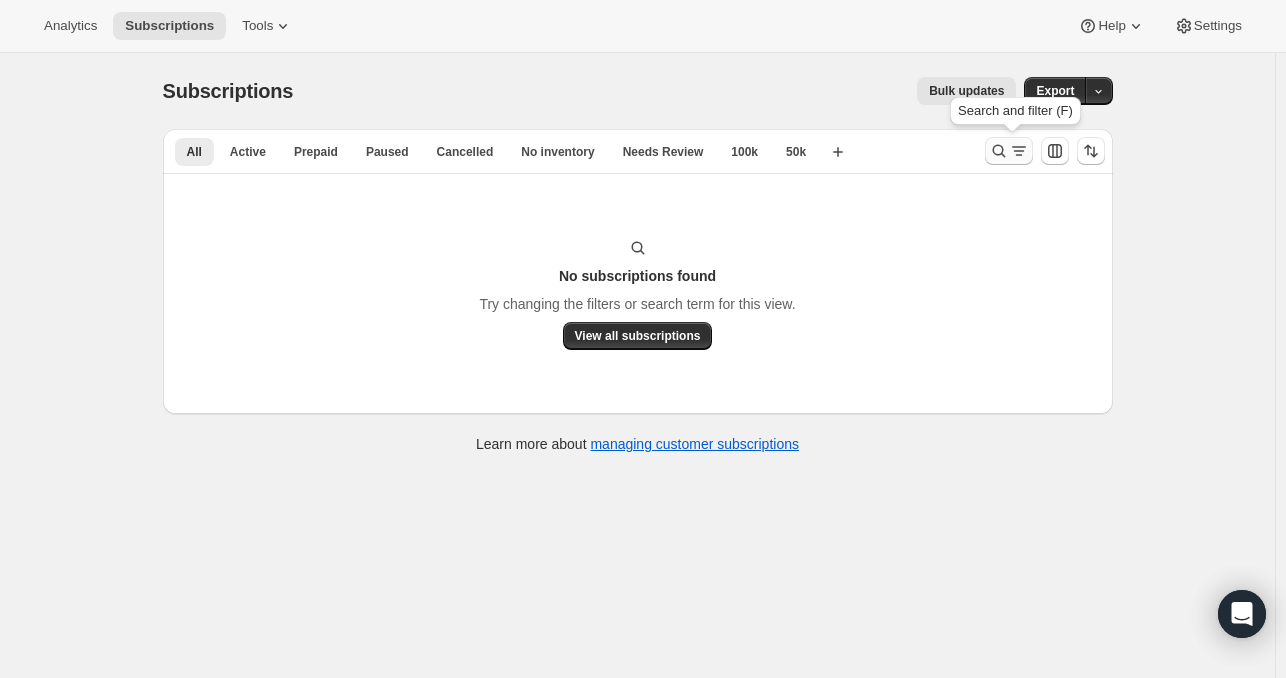 click 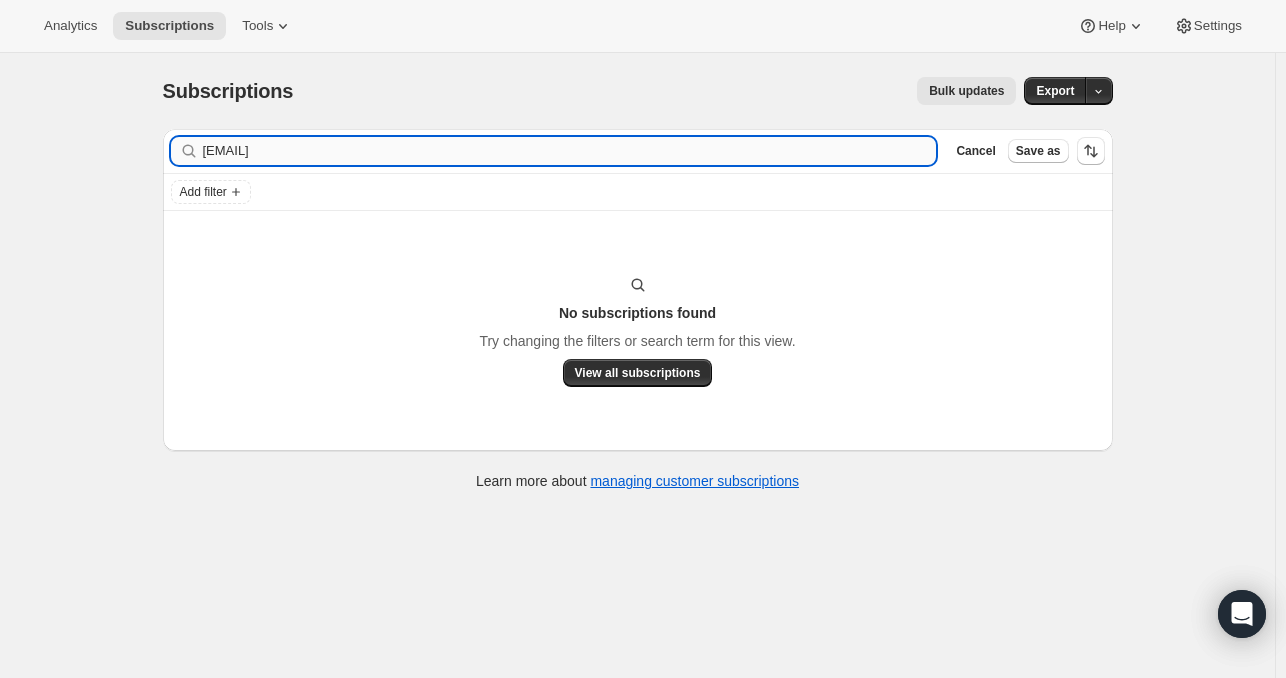 click on "[EMAIL]" at bounding box center (570, 151) 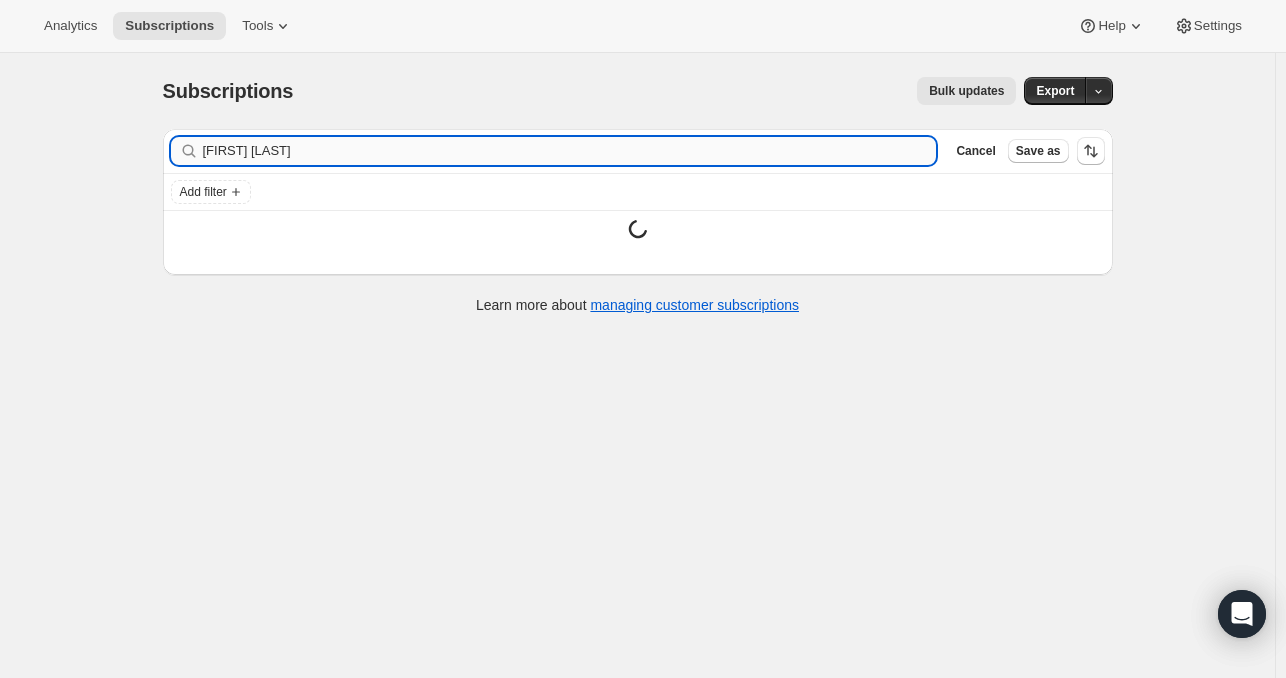 type on "James Hinderhofer" 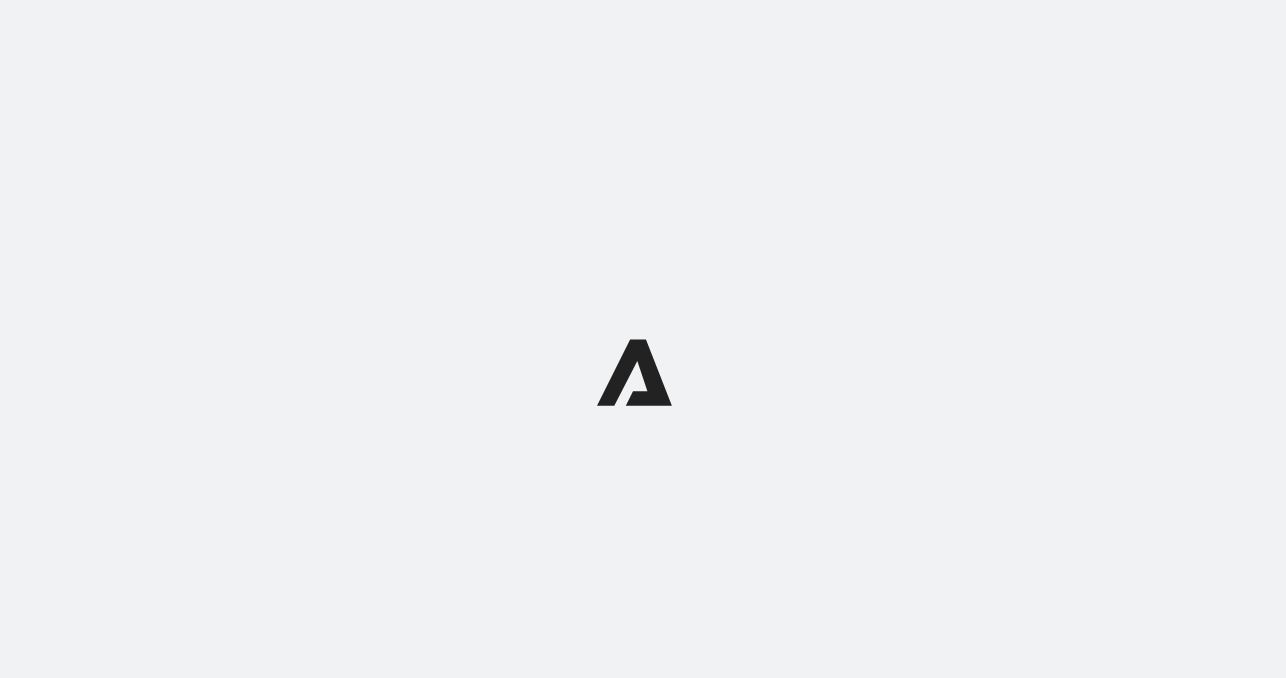 scroll, scrollTop: 0, scrollLeft: 0, axis: both 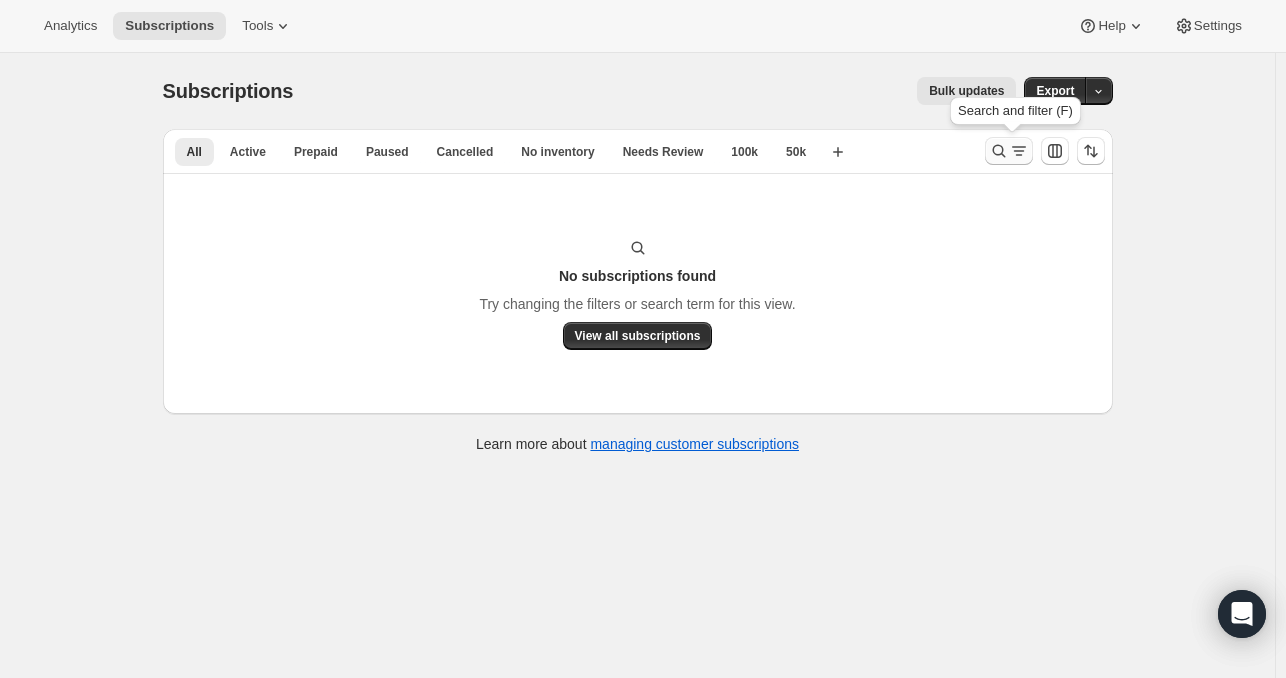 click 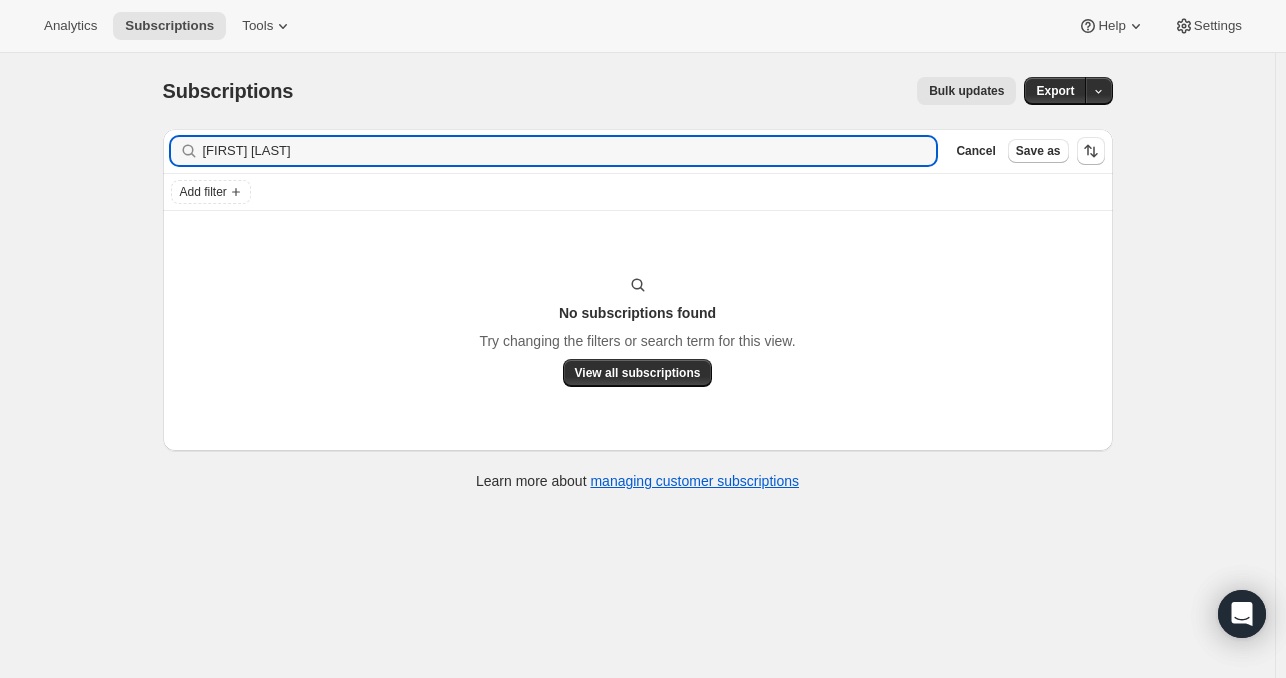 click on "Filter subscribers James Hinderhofer Clear Cancel Save as" at bounding box center [638, 151] 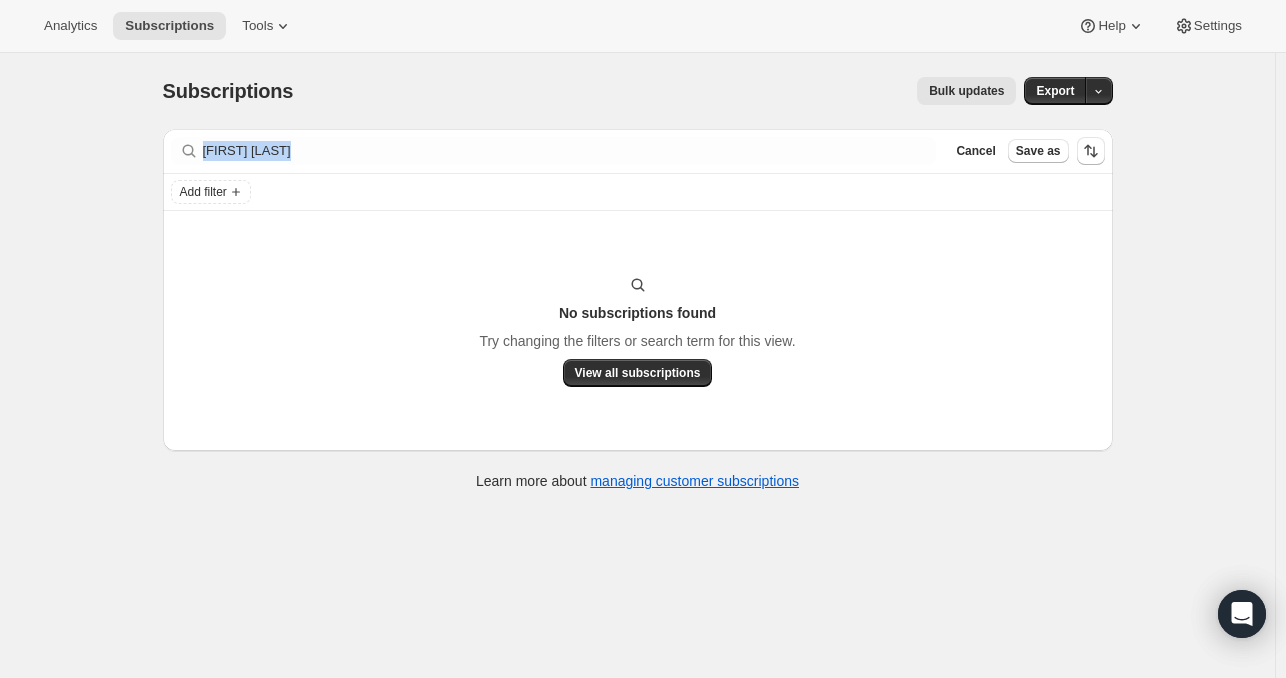 click on "Filter subscribers James Hinderhofer Clear Cancel Save as" at bounding box center [638, 151] 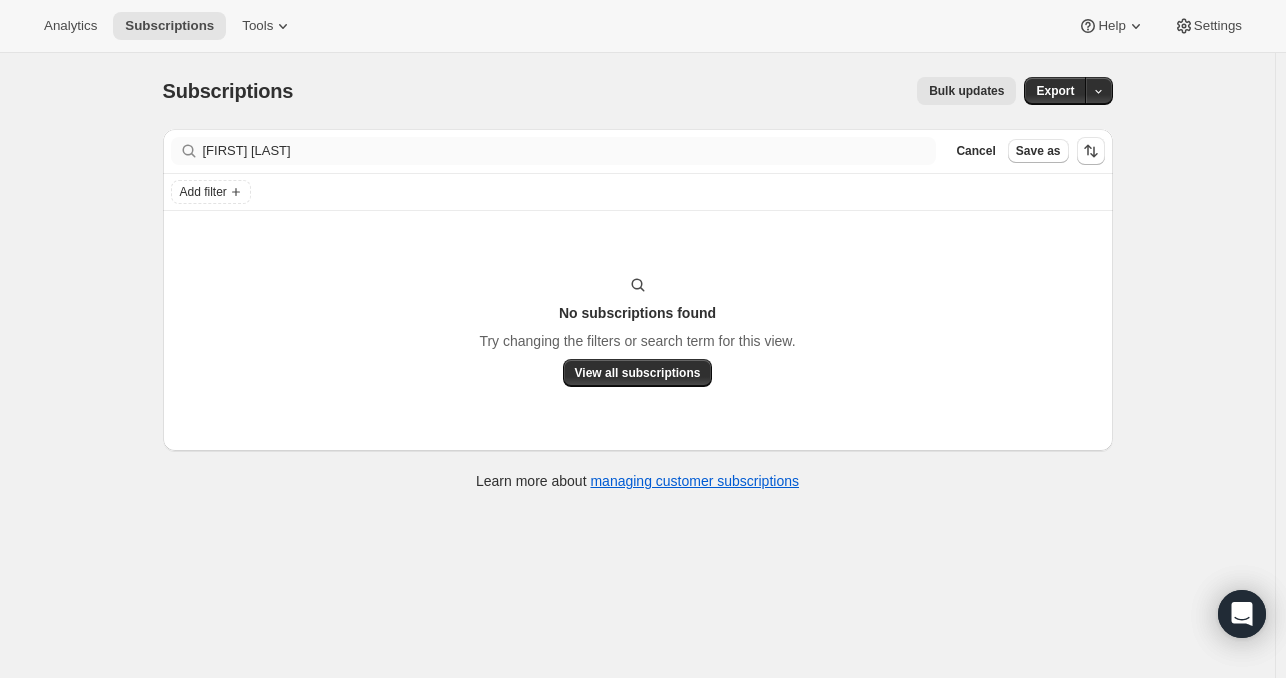 click on "Filter subscribers James Hinderhofer Clear Cancel Save as" at bounding box center [638, 151] 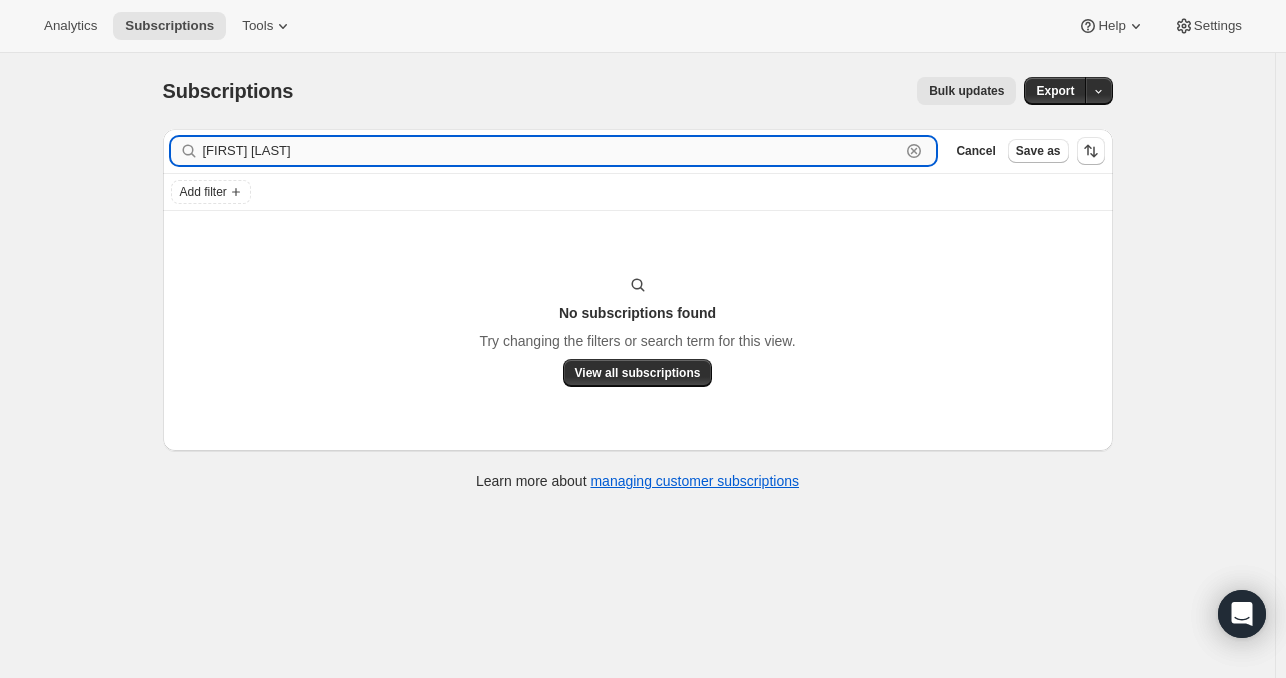 click on "James Hinderhofer" at bounding box center [552, 151] 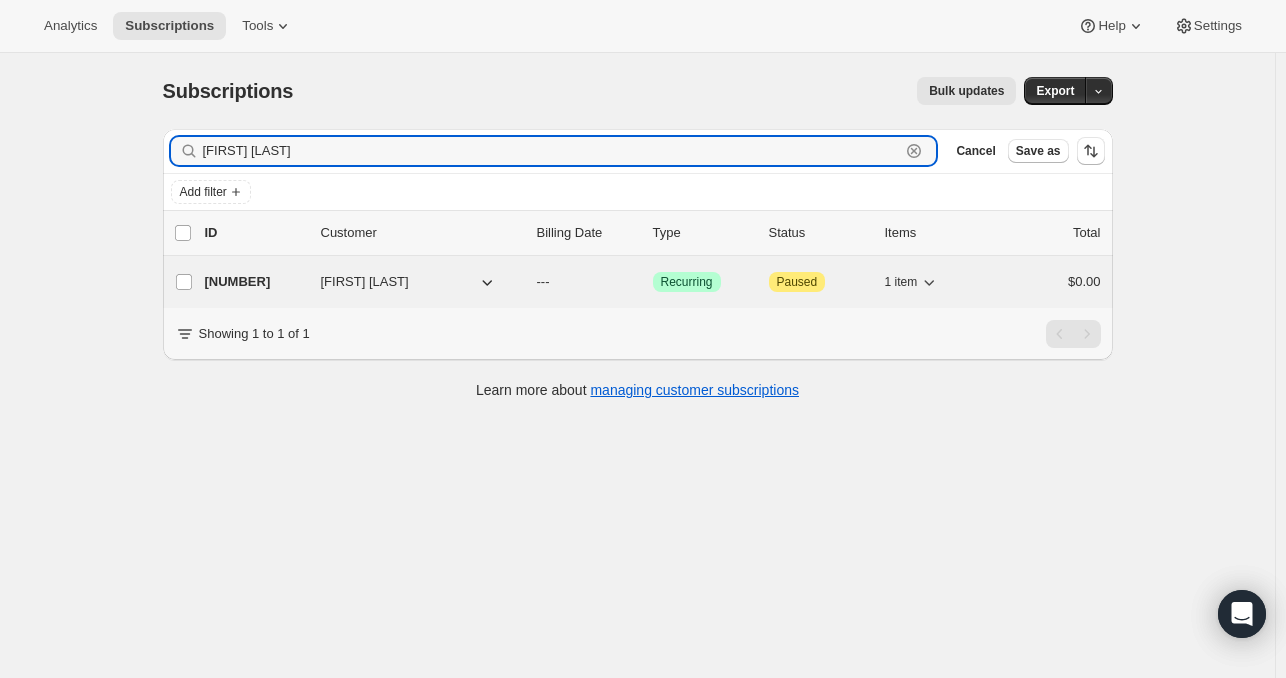 type on "Jameson Ludlam" 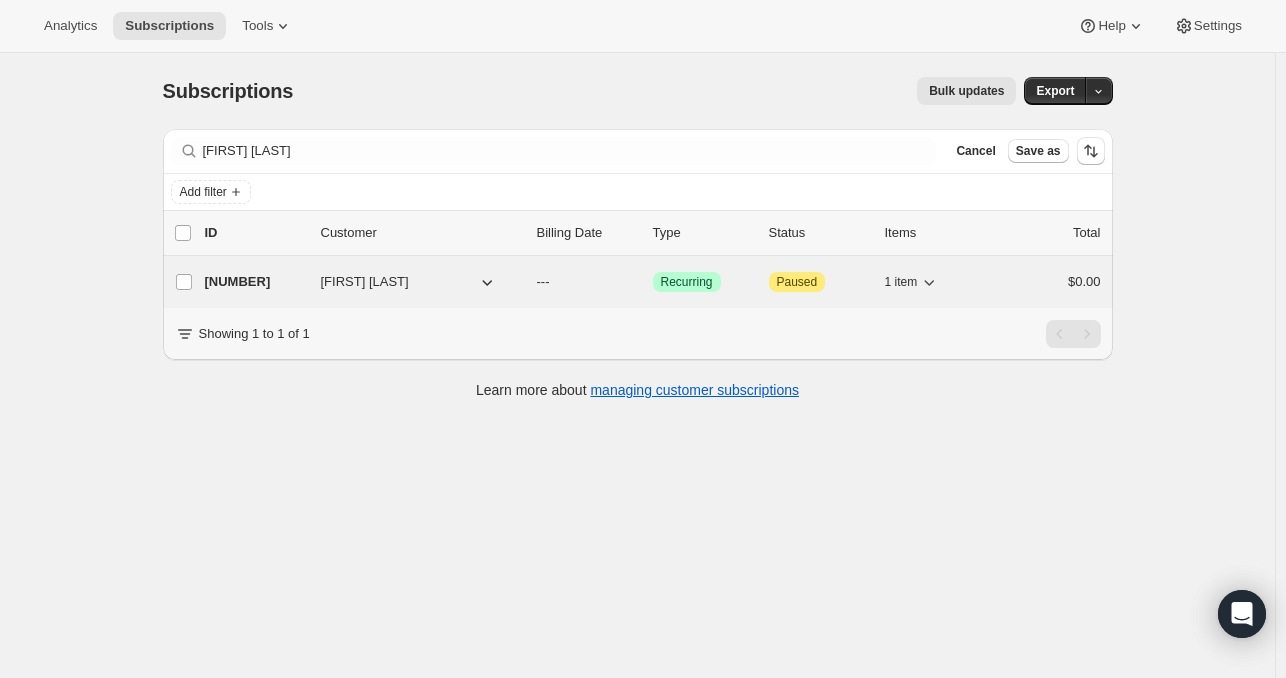 click on "36199072041" at bounding box center [255, 282] 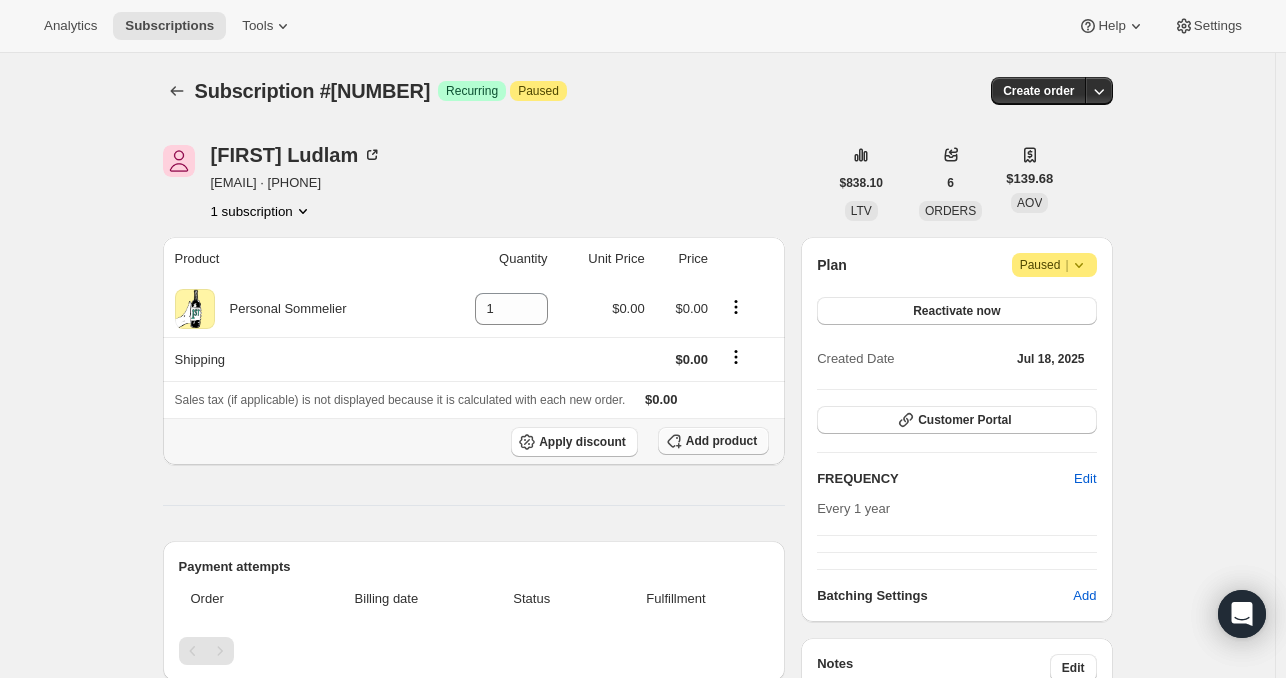 click on "Add product" at bounding box center [721, 441] 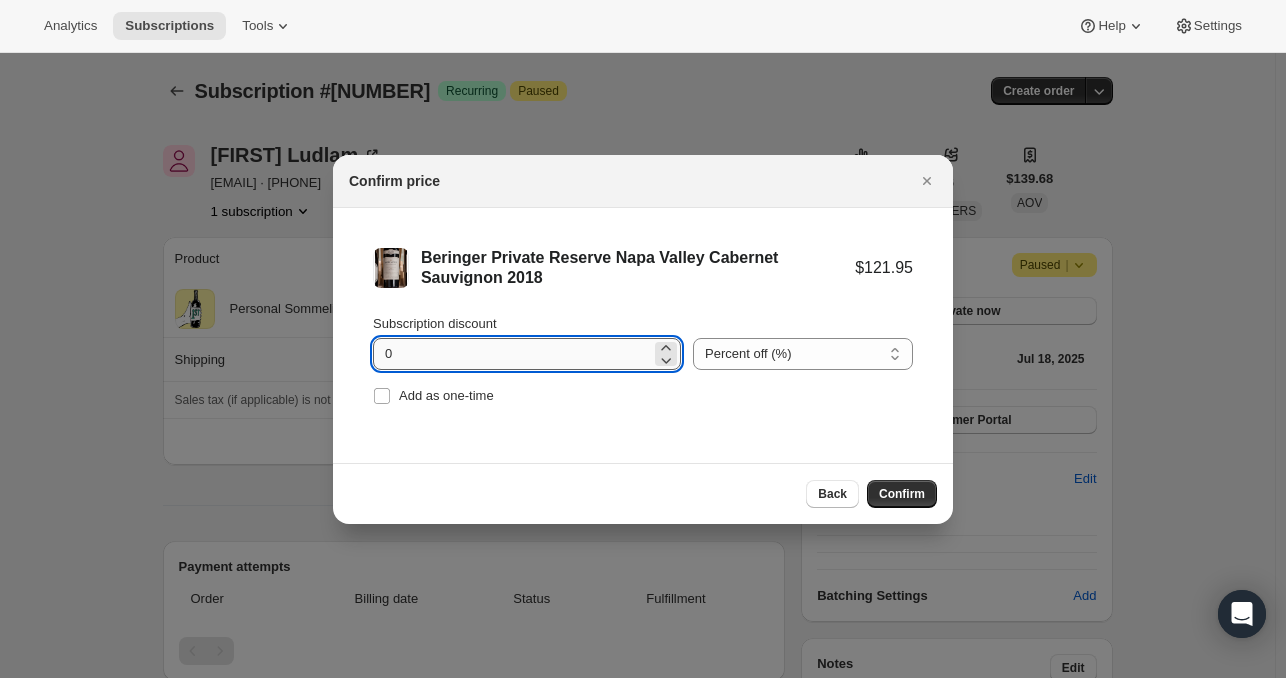 drag, startPoint x: 627, startPoint y: 356, endPoint x: 612, endPoint y: 347, distance: 17.492855 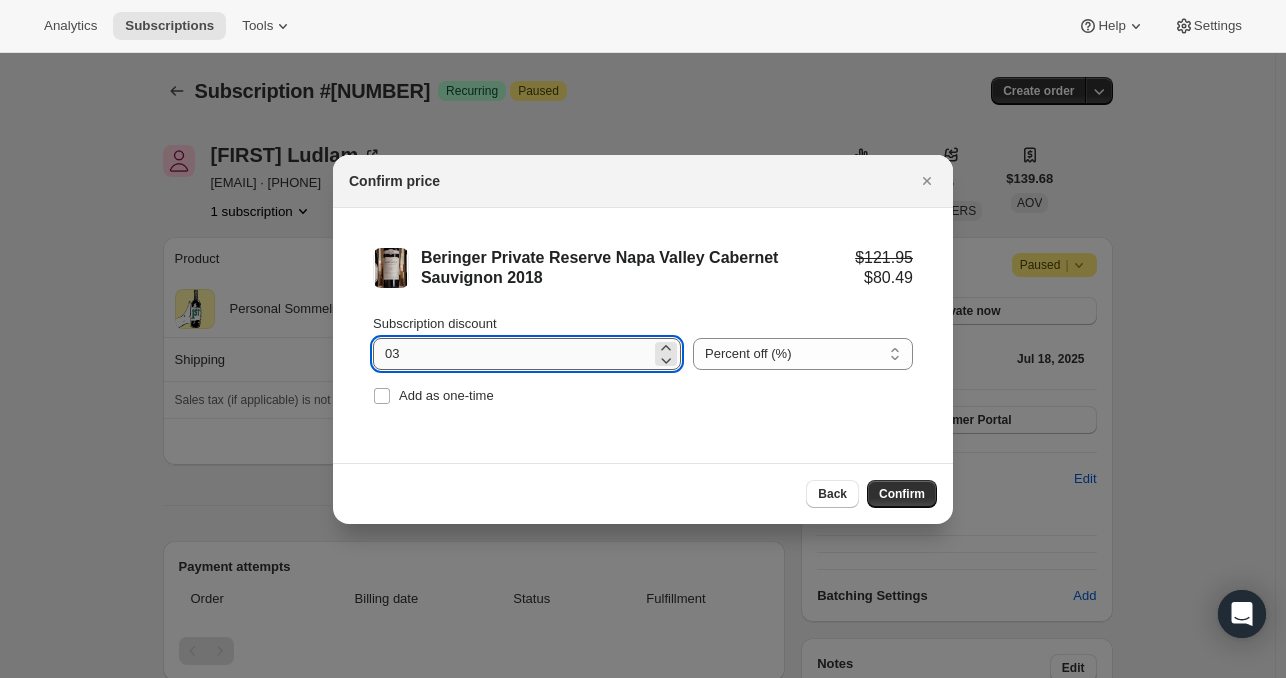 type on "0" 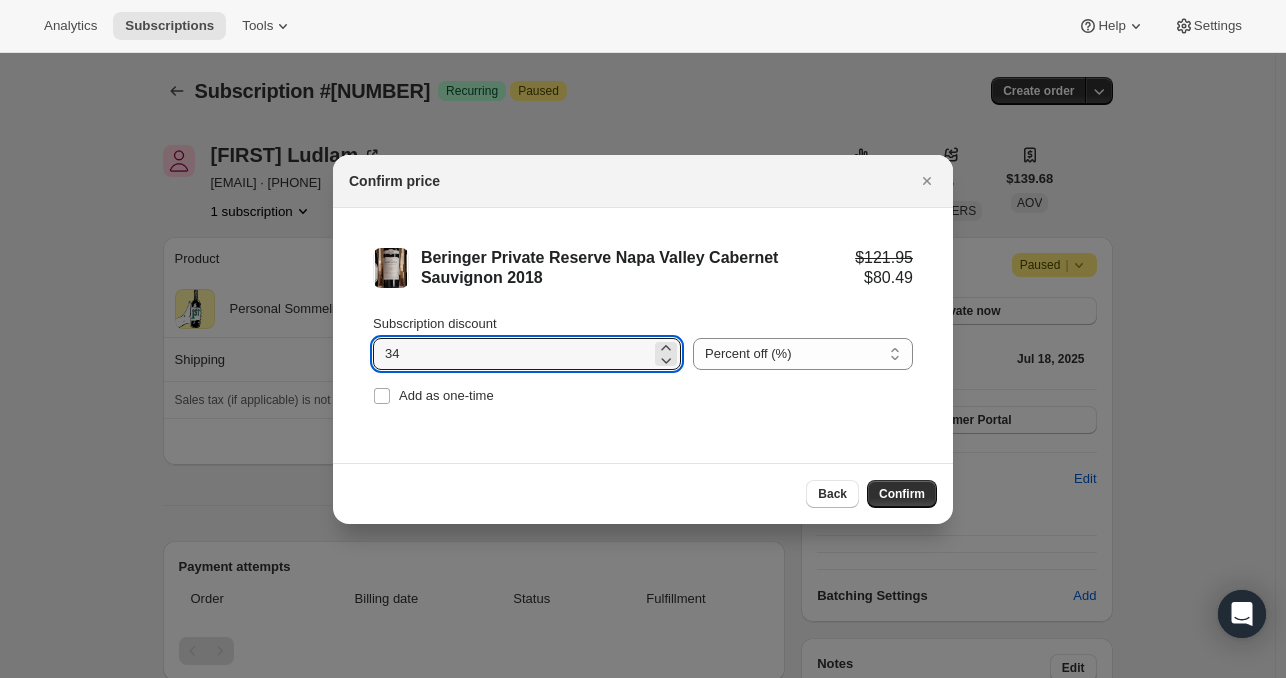 type on "34" 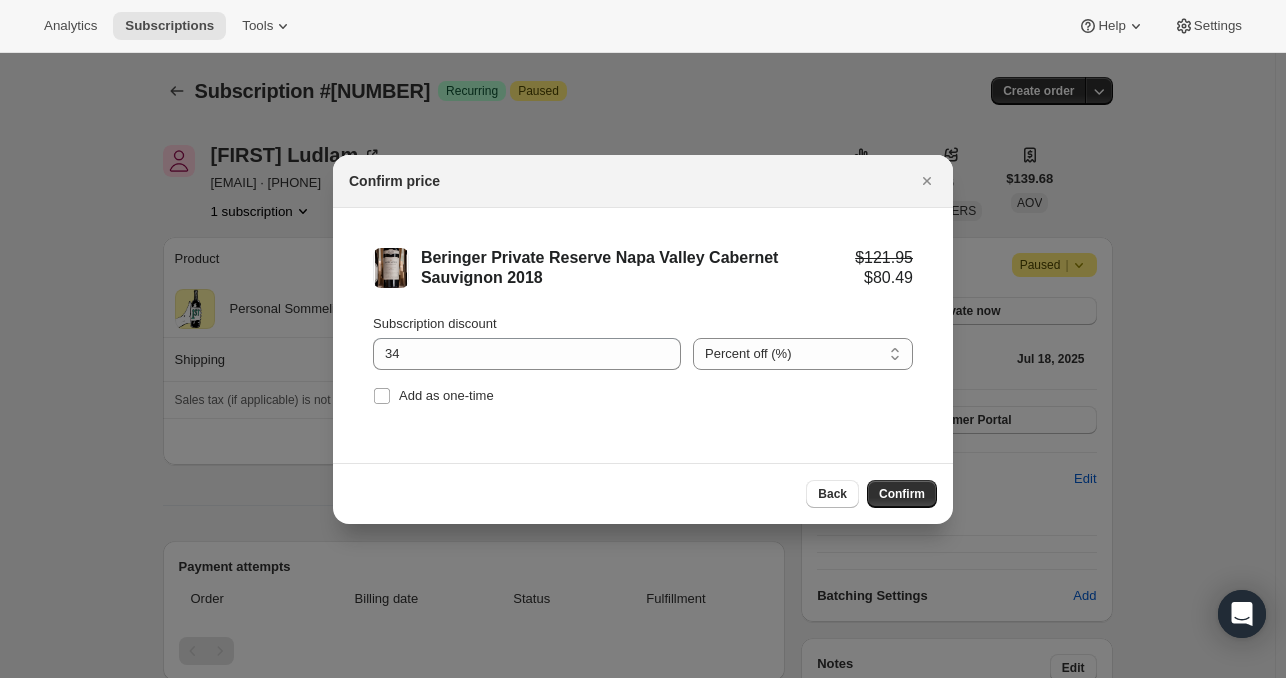 click on "Add as one-time" at bounding box center [643, 396] 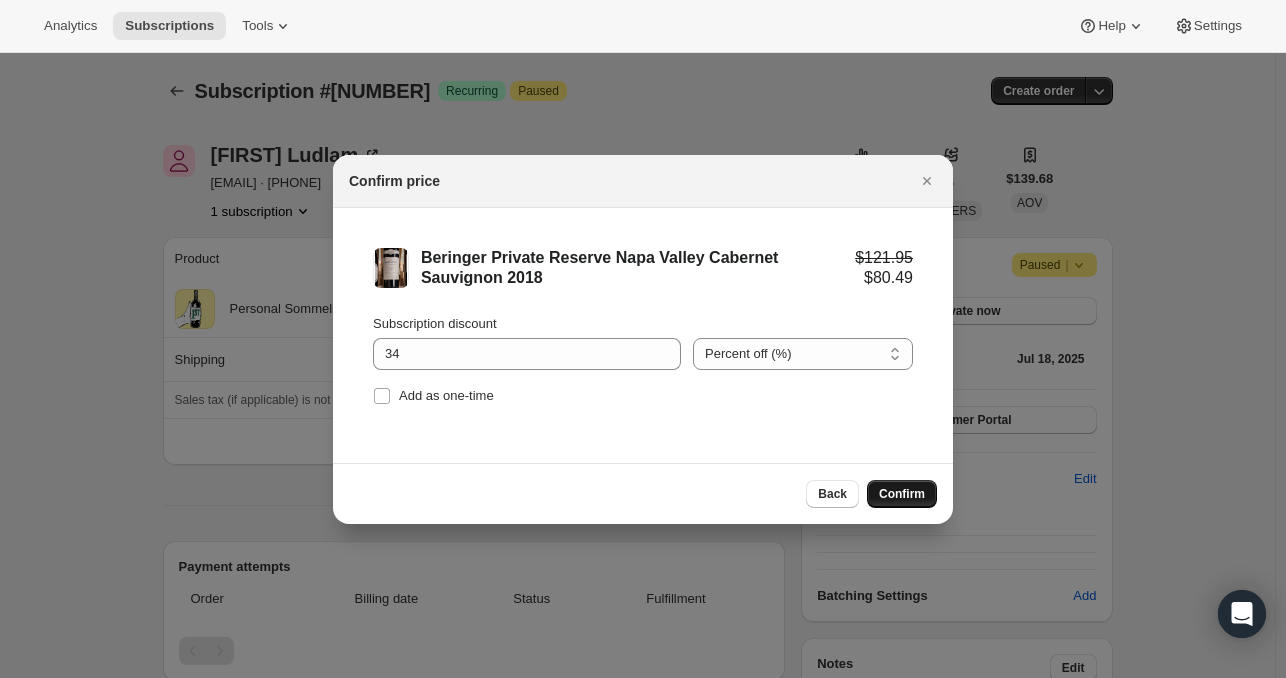 click on "Confirm" at bounding box center (902, 494) 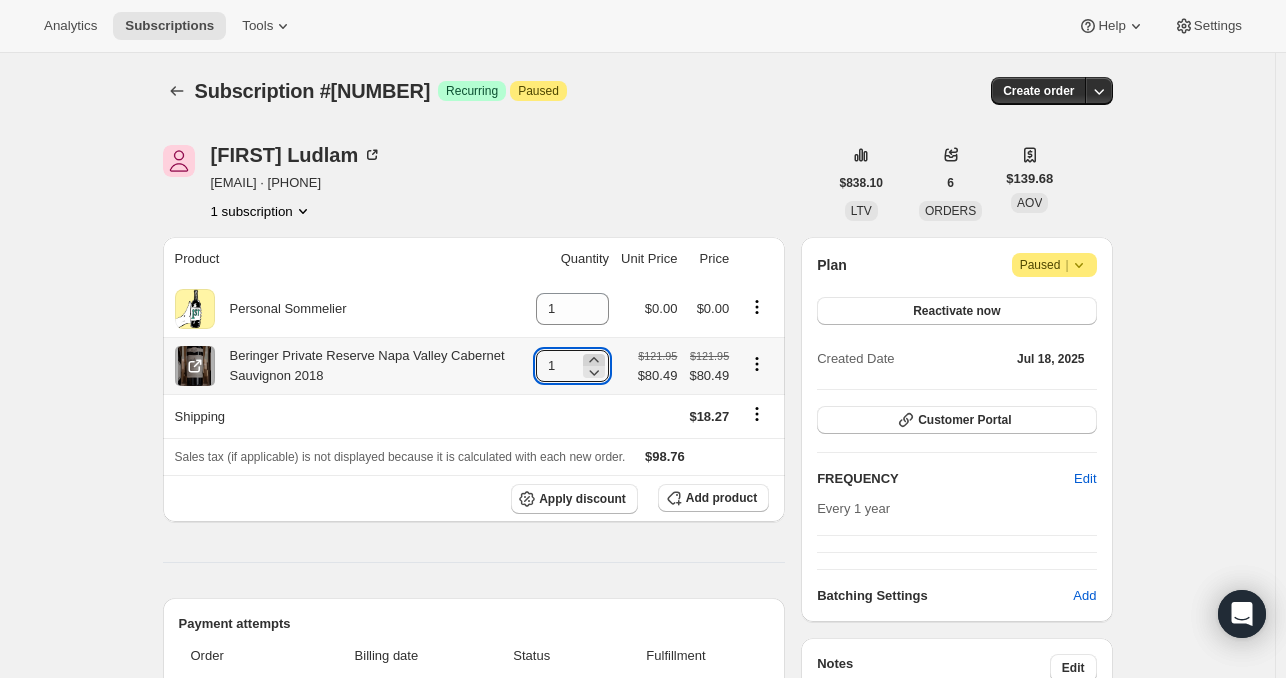 click 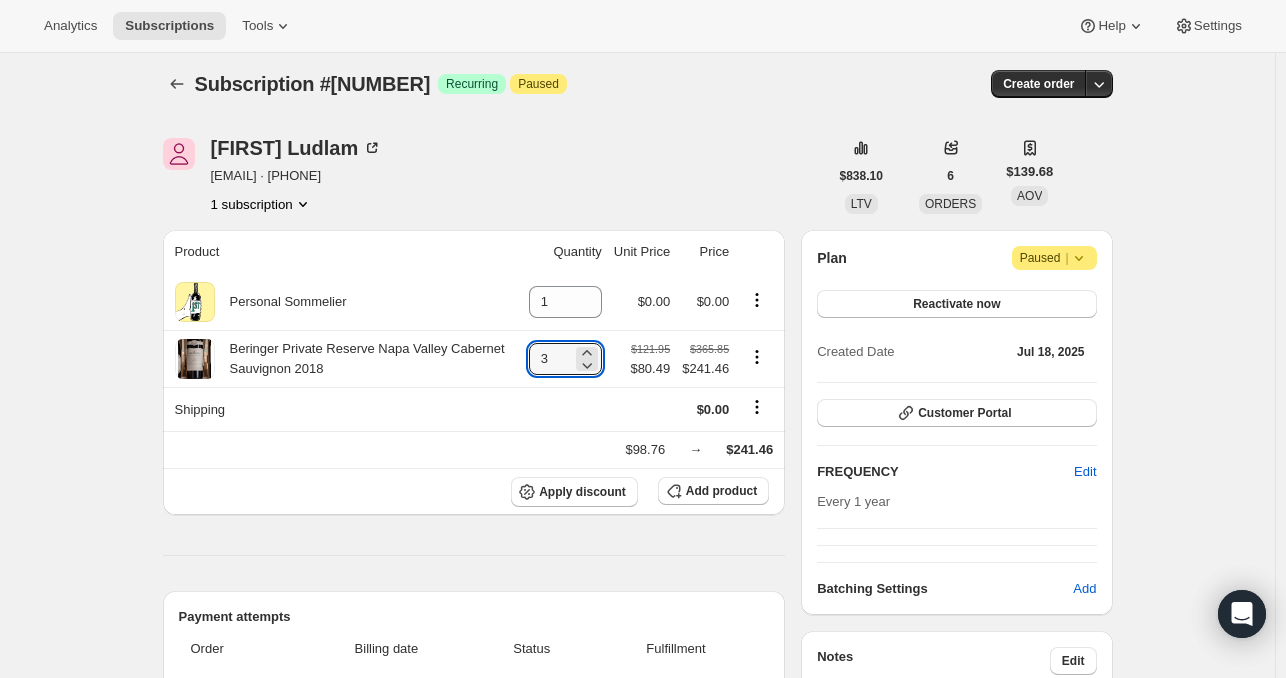 scroll, scrollTop: 8, scrollLeft: 0, axis: vertical 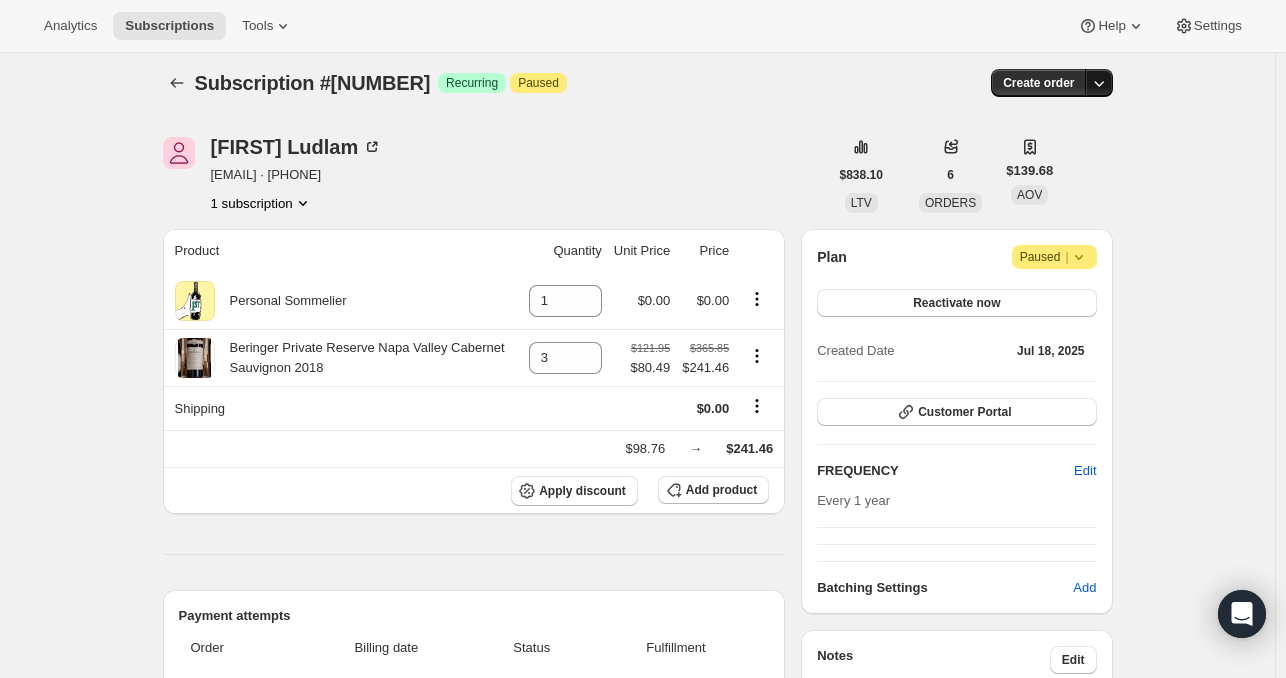 click 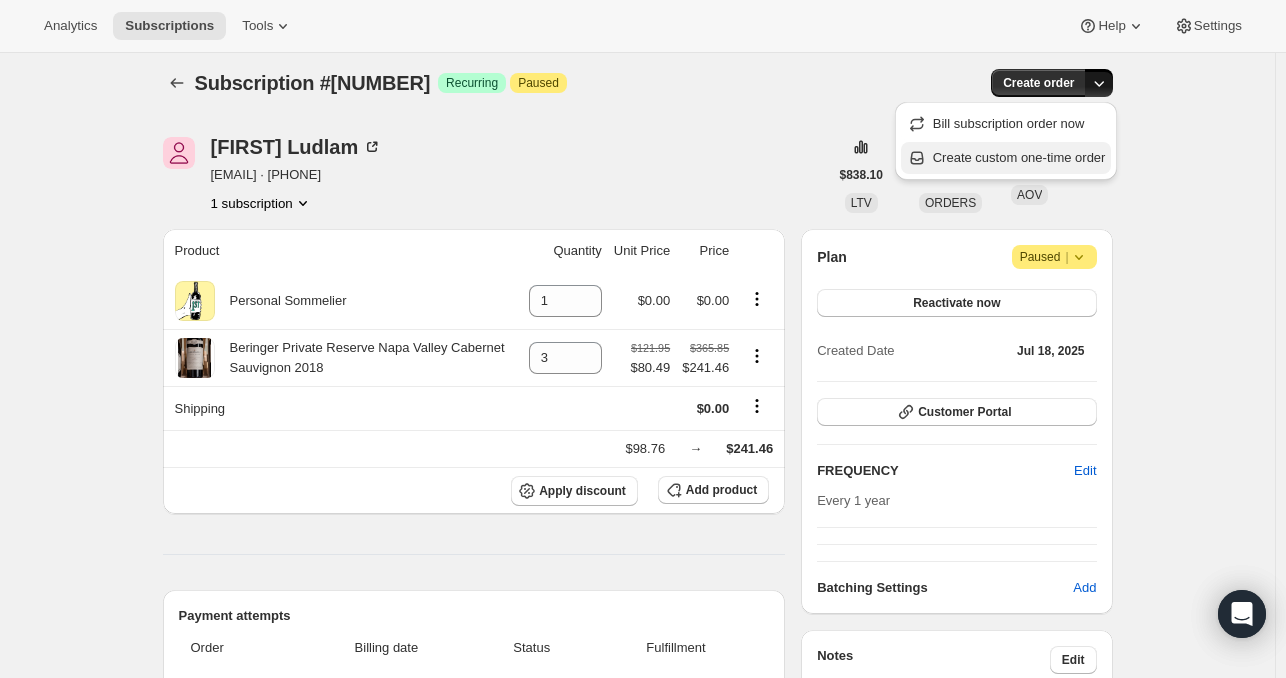 click on "Create custom one-time order" at bounding box center [1019, 157] 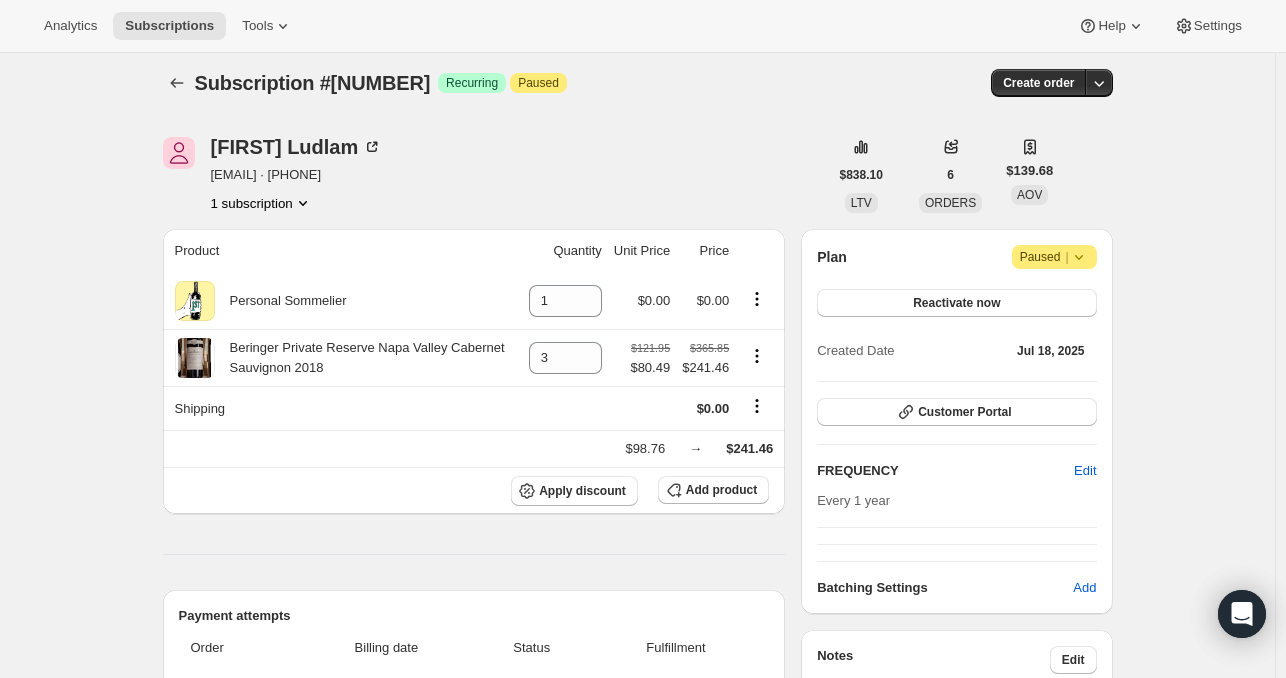 type on "1" 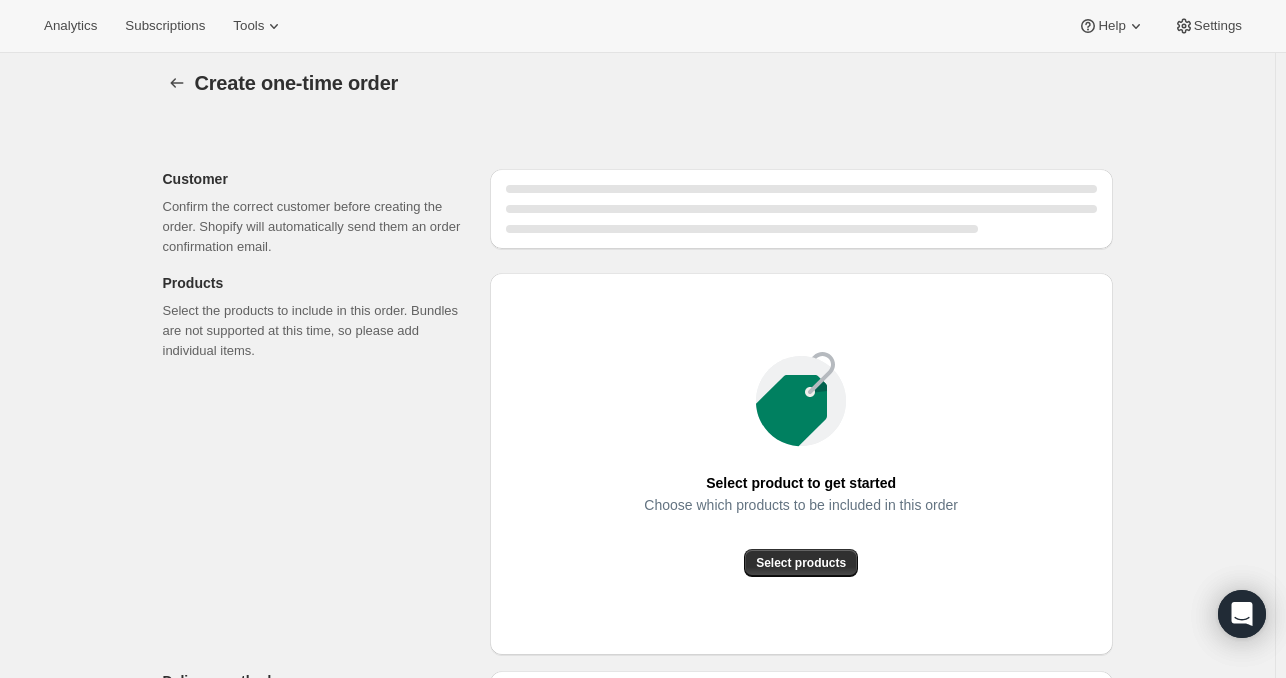 scroll, scrollTop: 0, scrollLeft: 0, axis: both 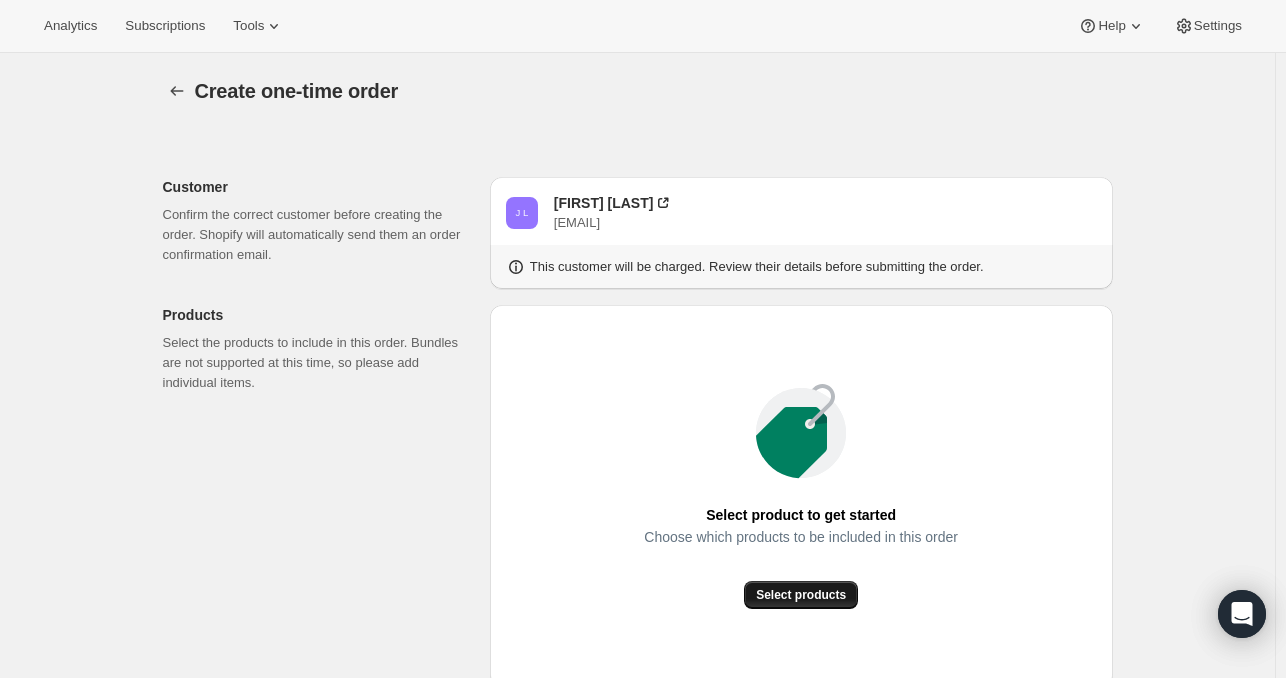 click on "Select products" at bounding box center [801, 595] 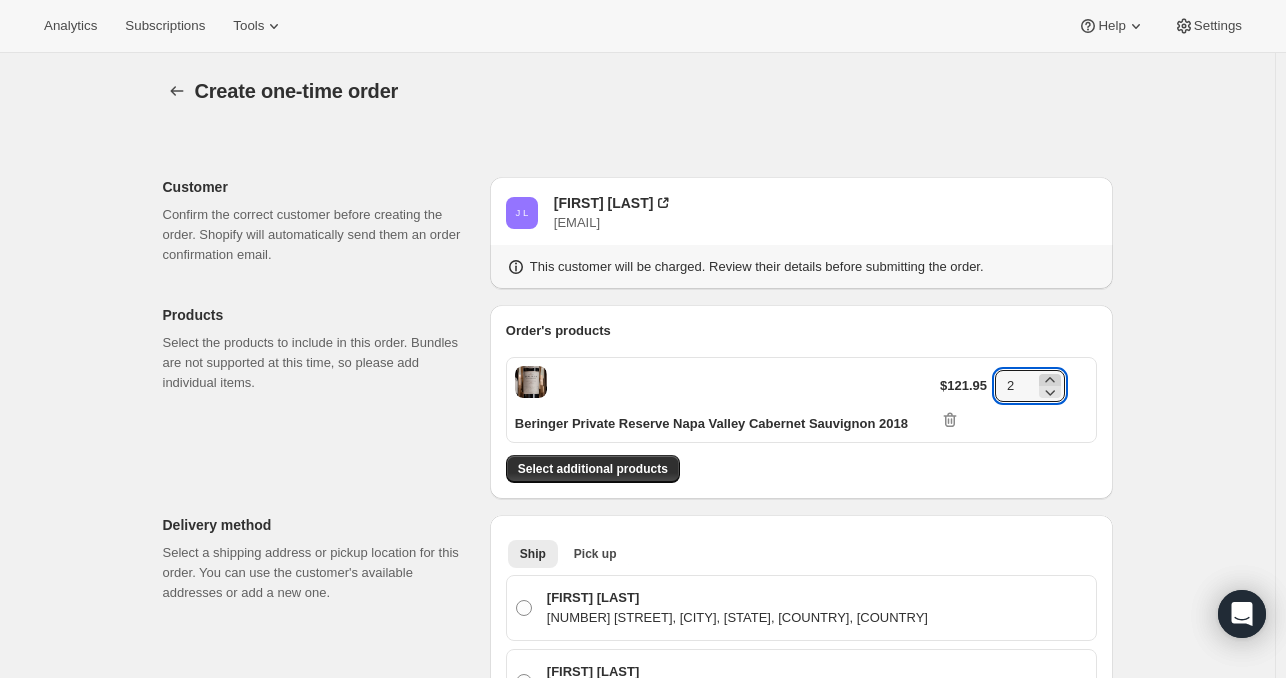 click 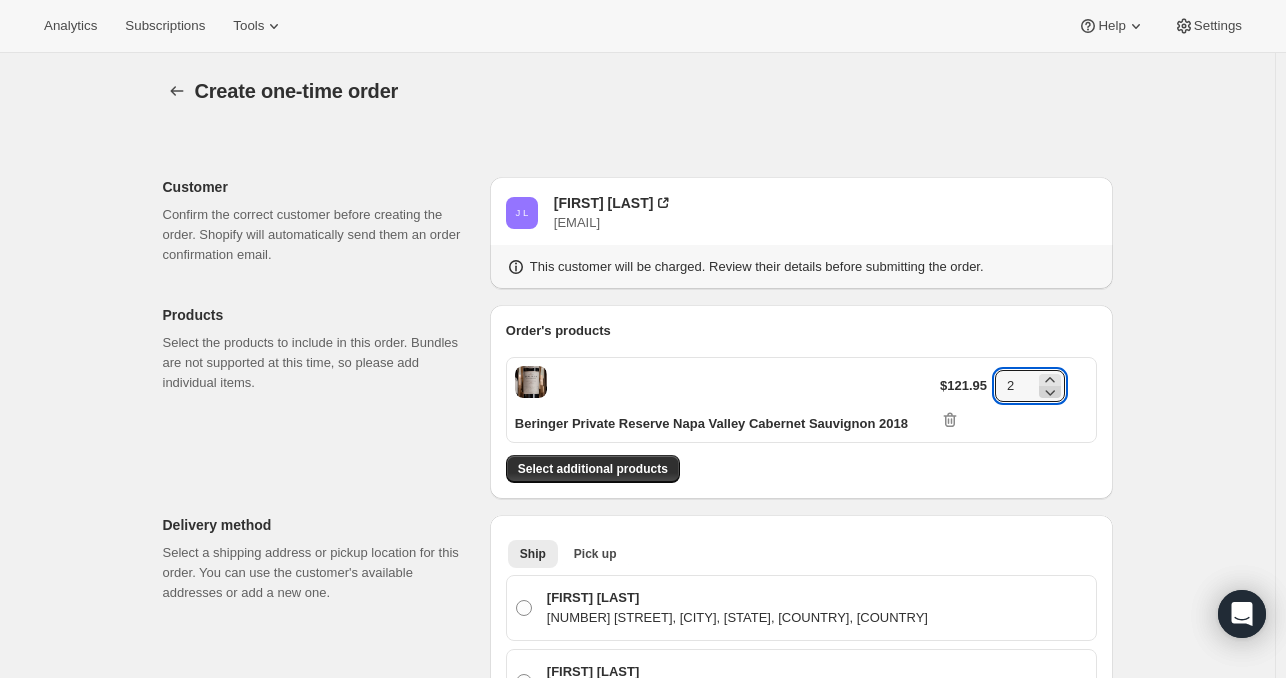 click 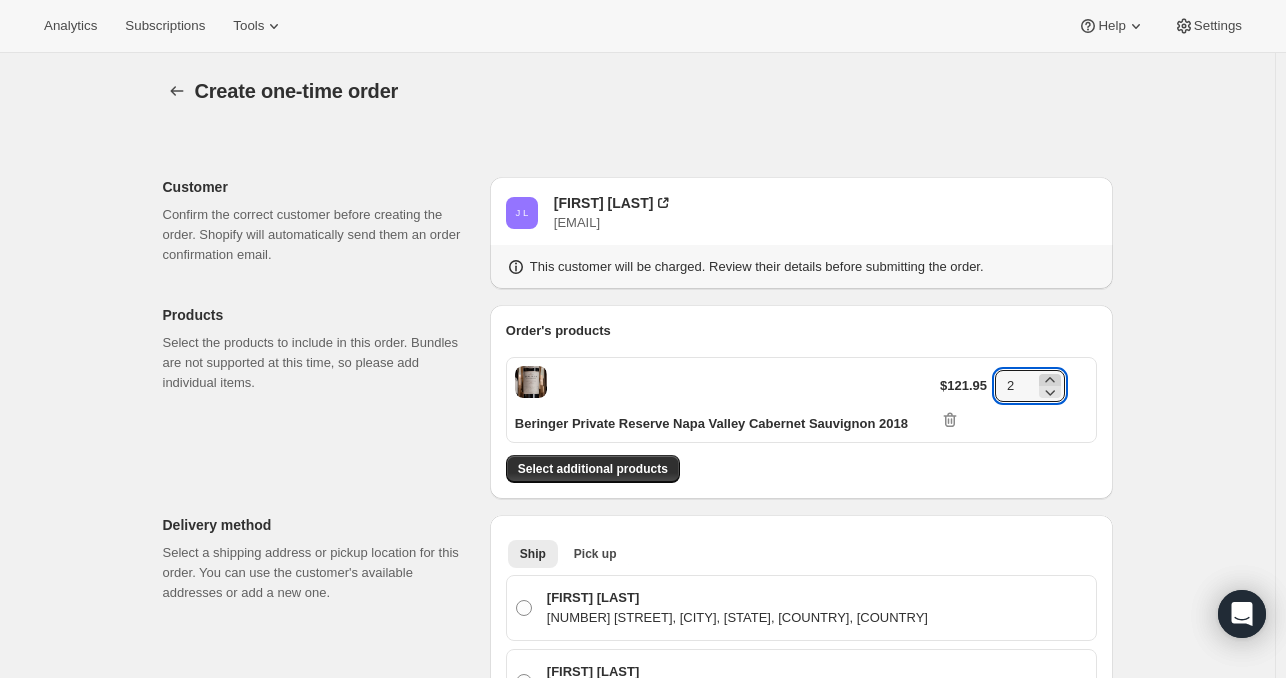 click 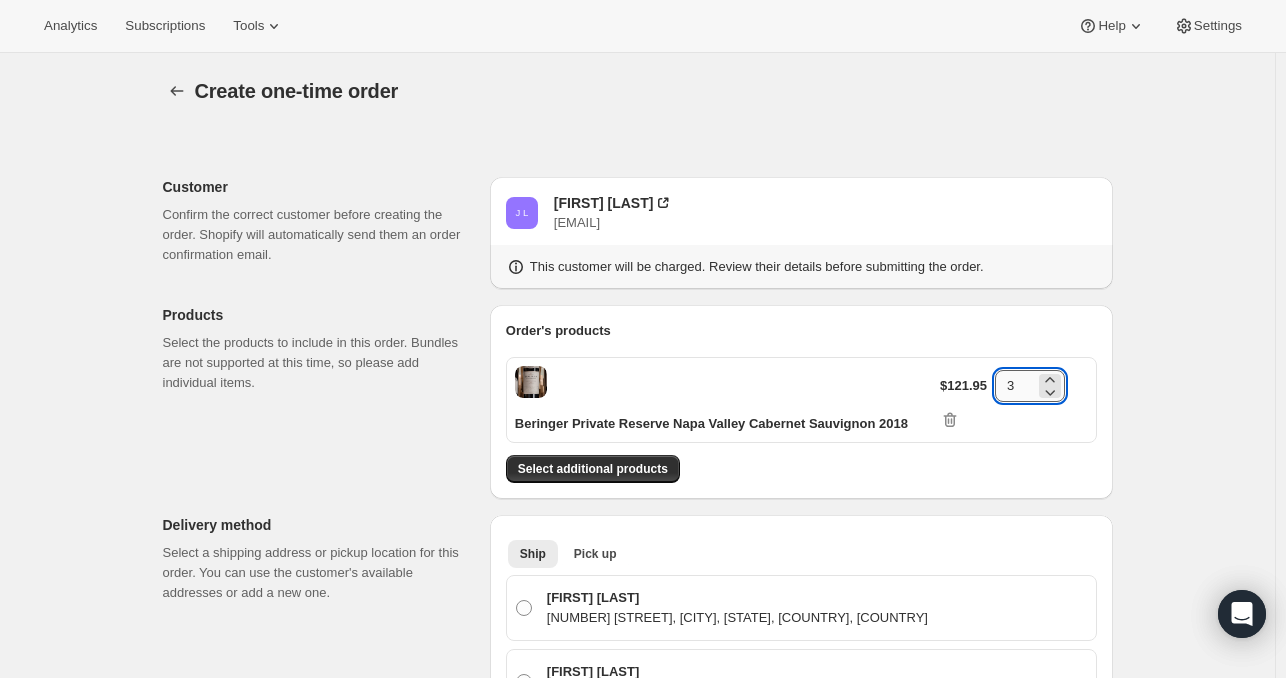 click on "3" at bounding box center [1015, 386] 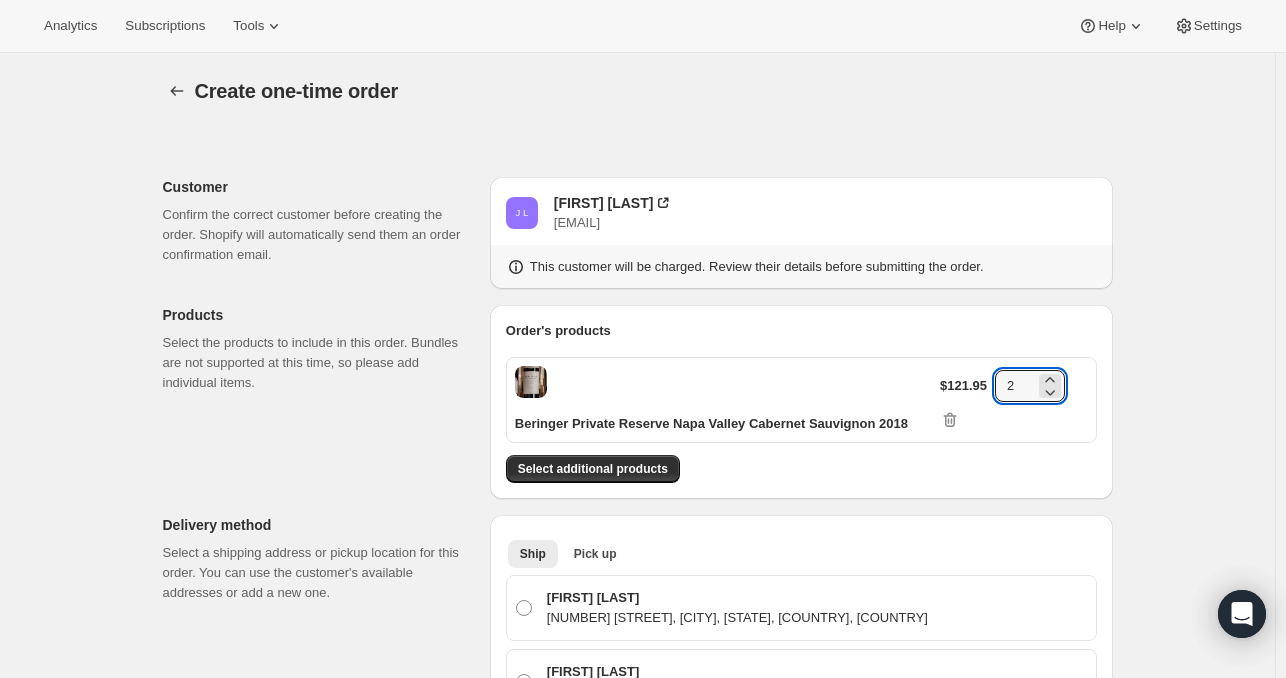 type on "2" 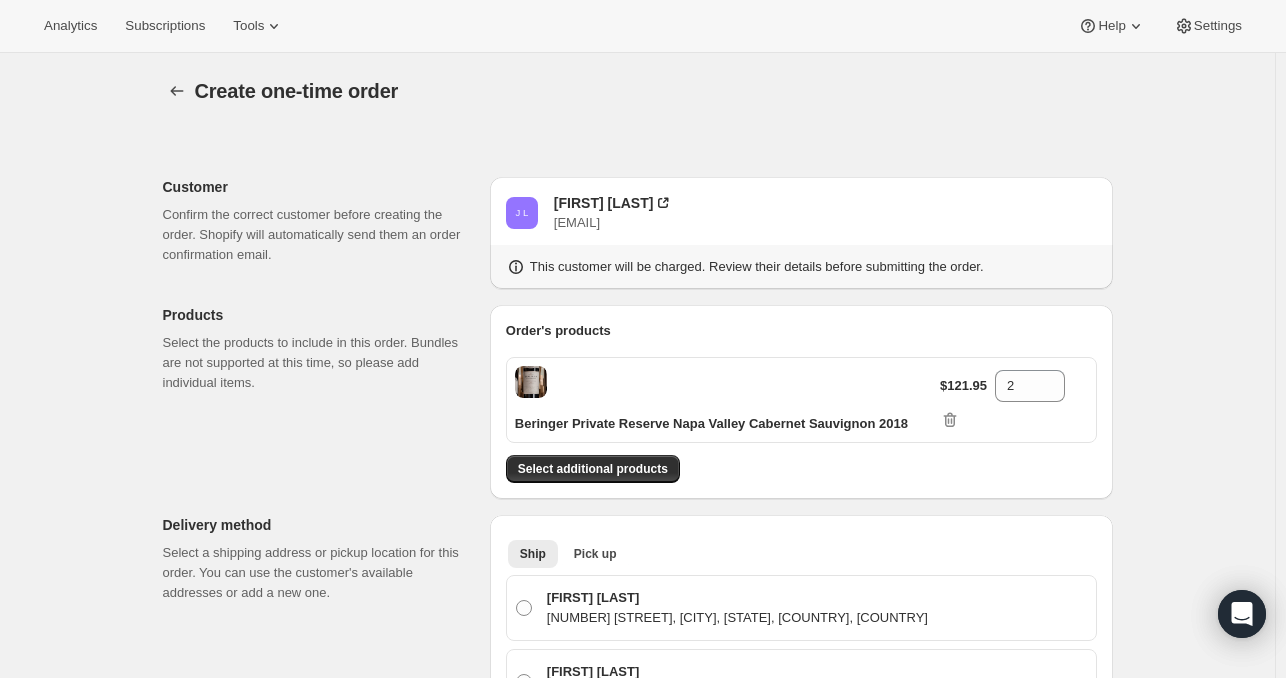 click on "Select additional products" at bounding box center [801, 469] 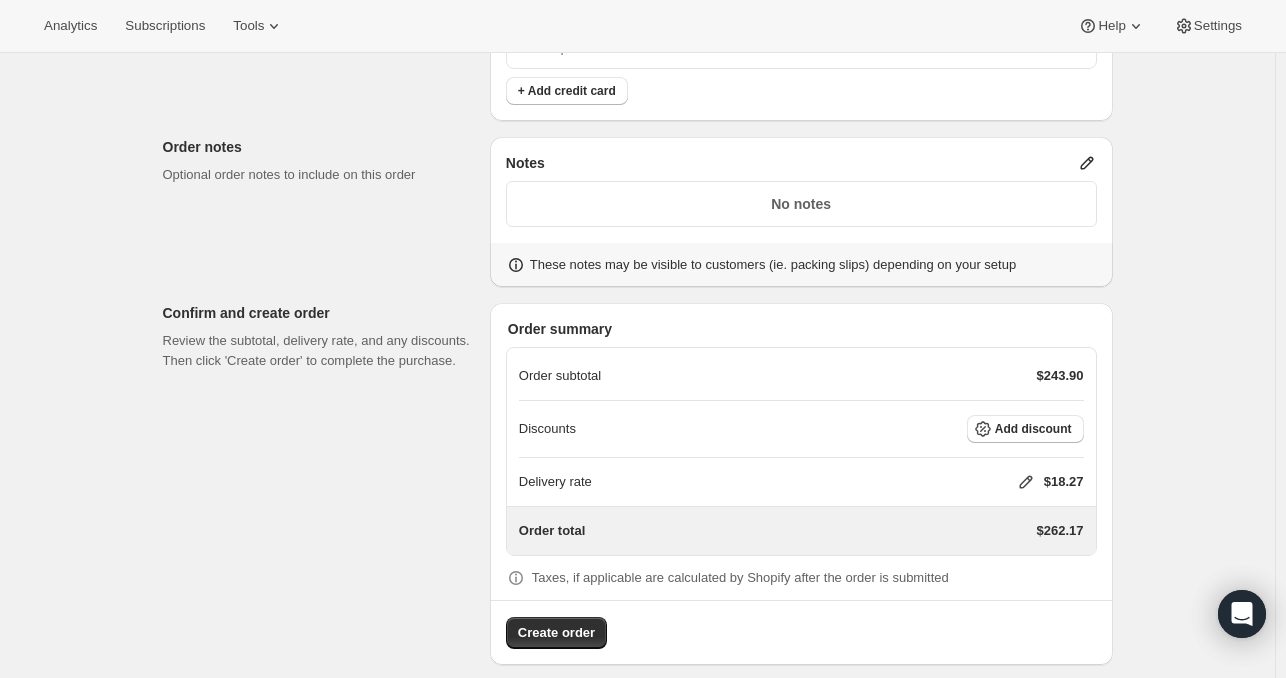 scroll, scrollTop: 936, scrollLeft: 0, axis: vertical 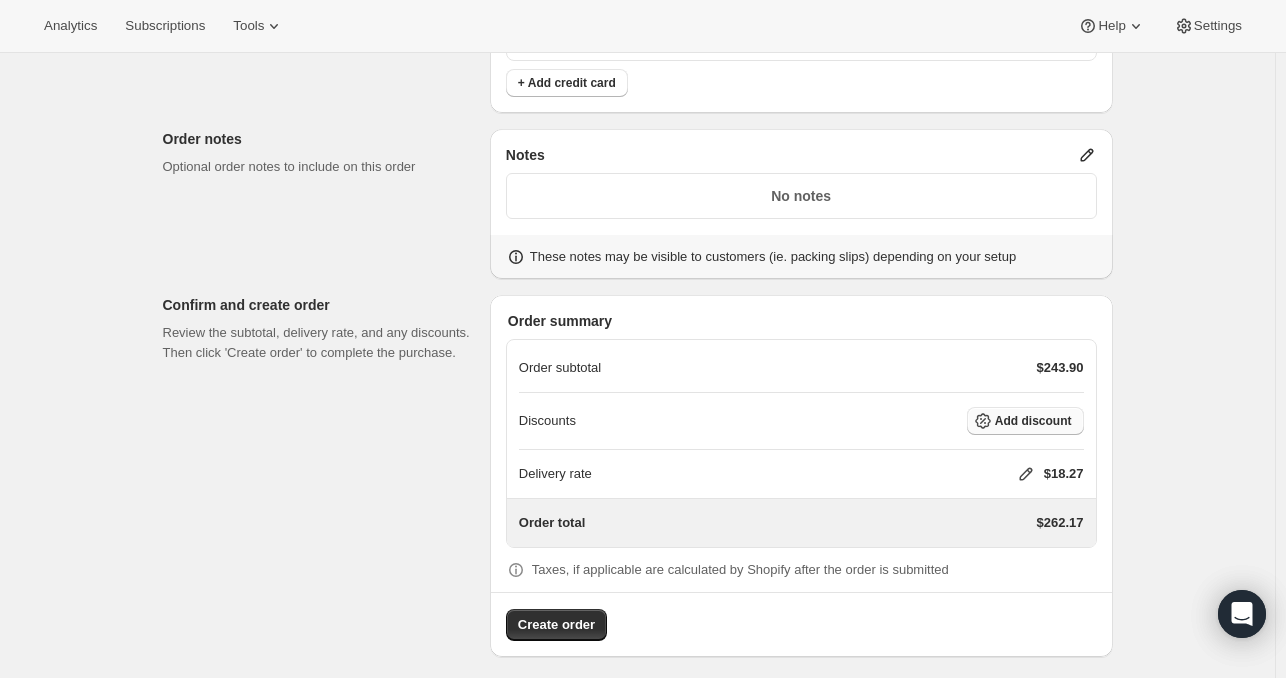 click on "Add discount" at bounding box center (1033, 421) 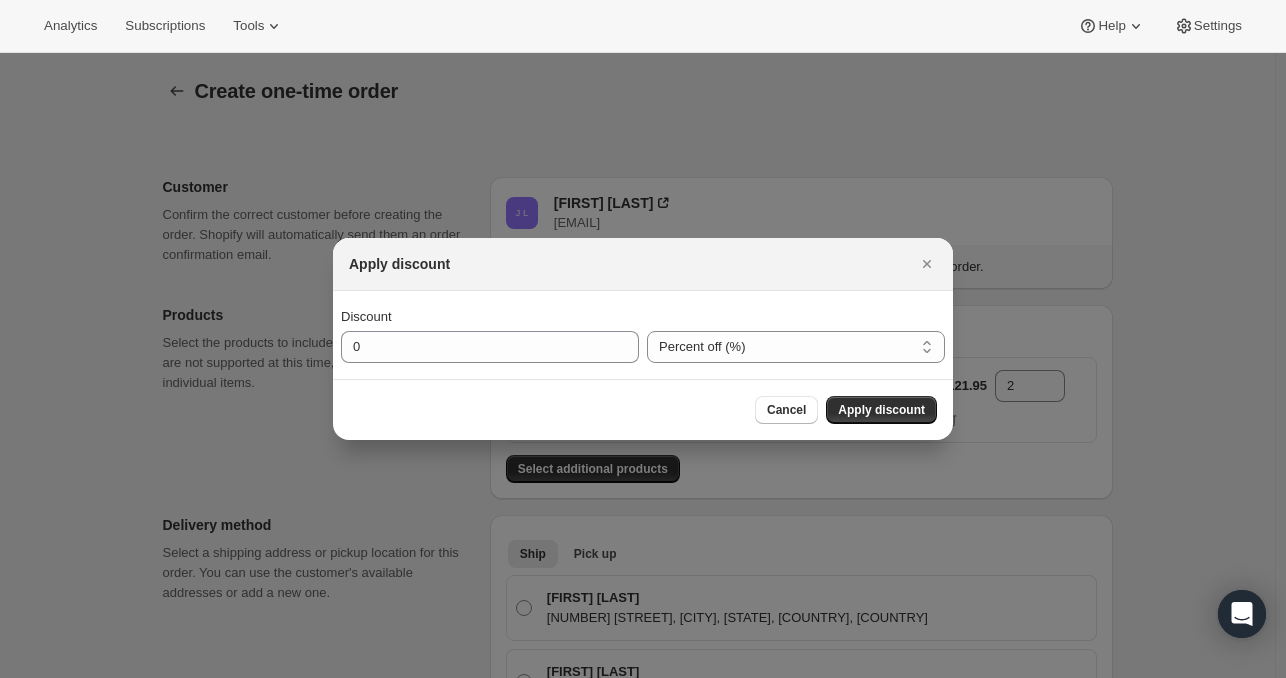 scroll, scrollTop: 0, scrollLeft: 0, axis: both 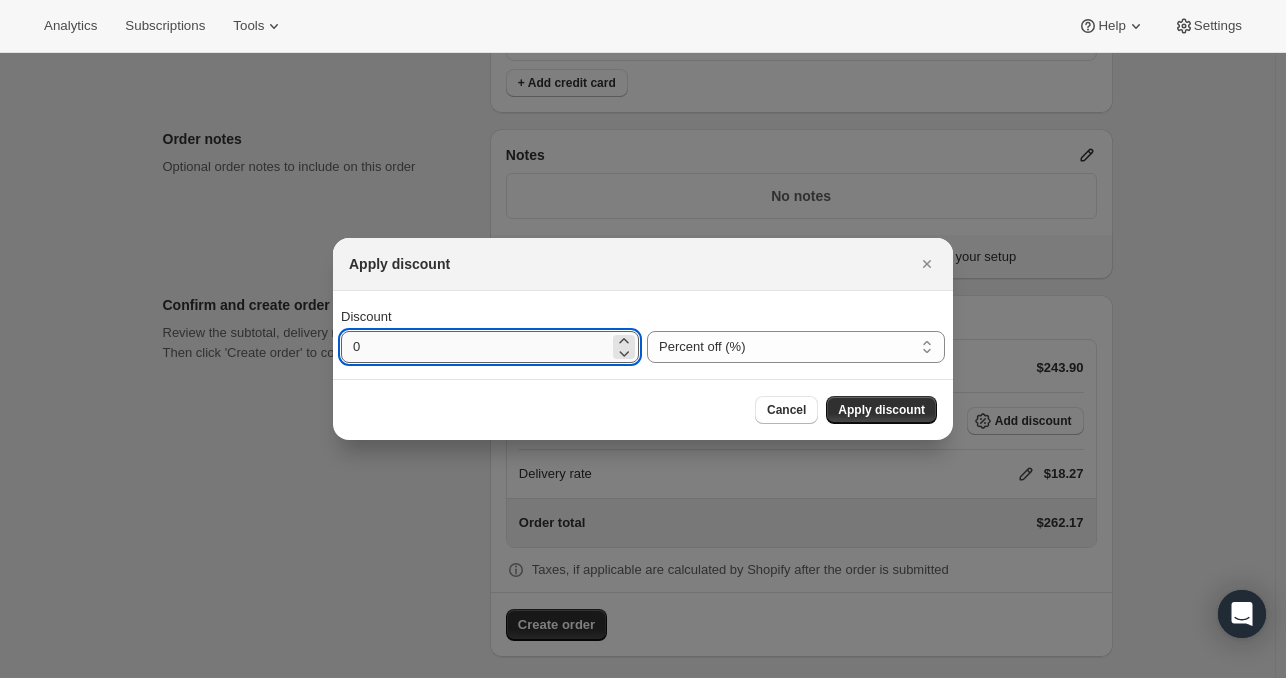 click on "0" at bounding box center (475, 347) 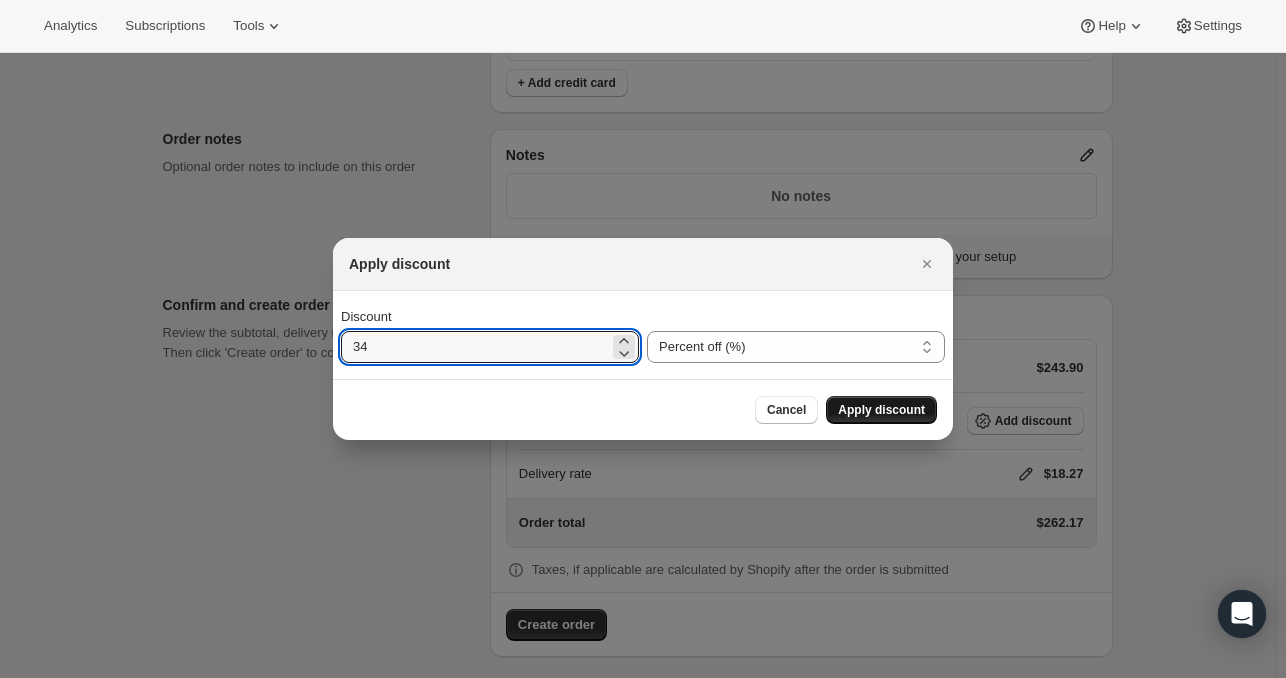 type on "34" 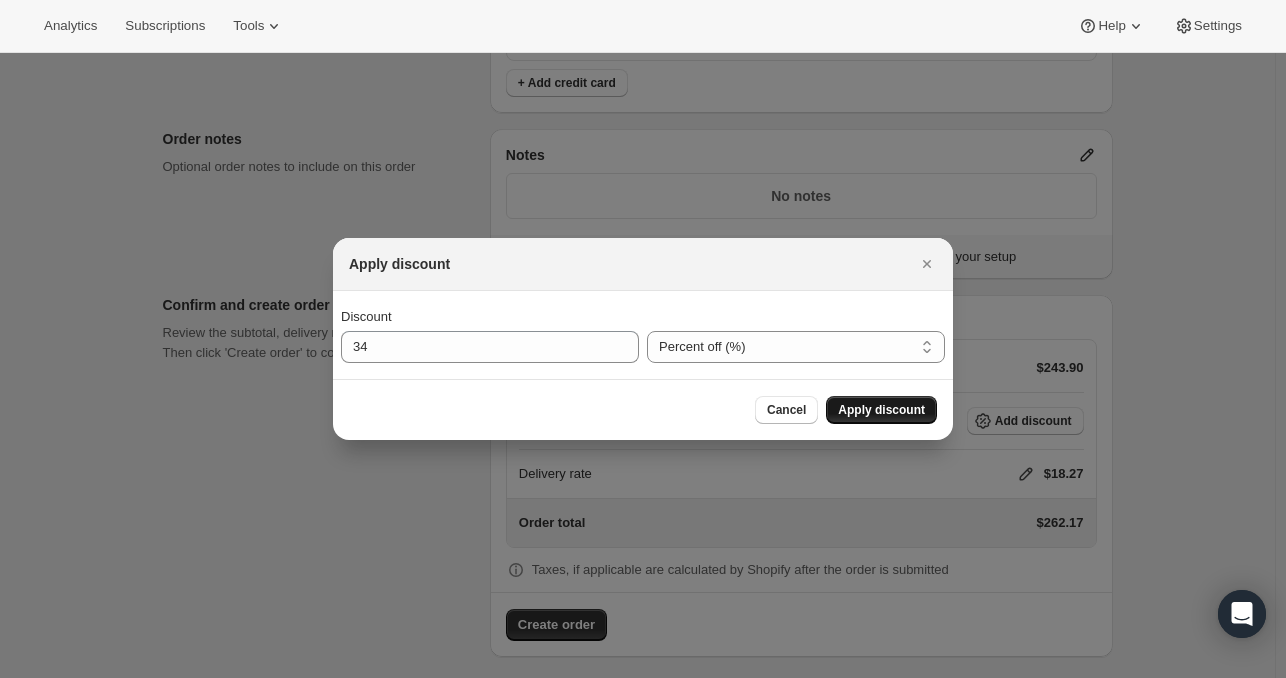 click on "Apply discount" at bounding box center (881, 410) 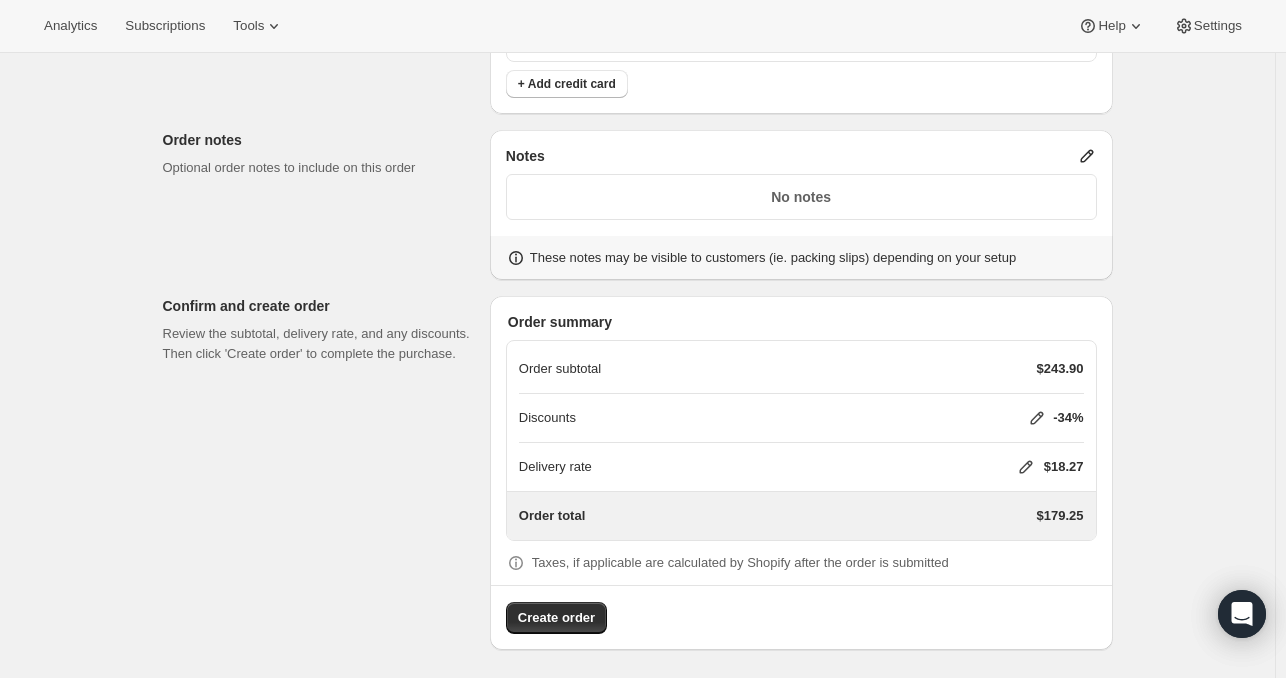 click 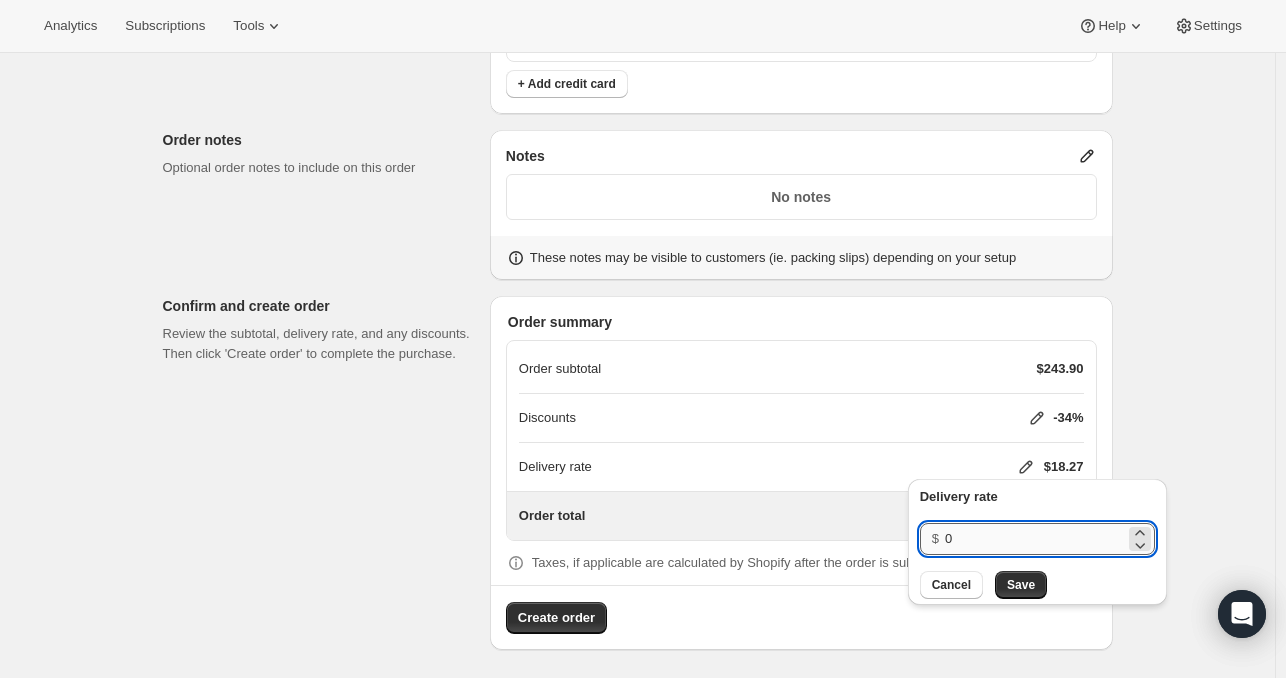 click on "0" at bounding box center (1035, 539) 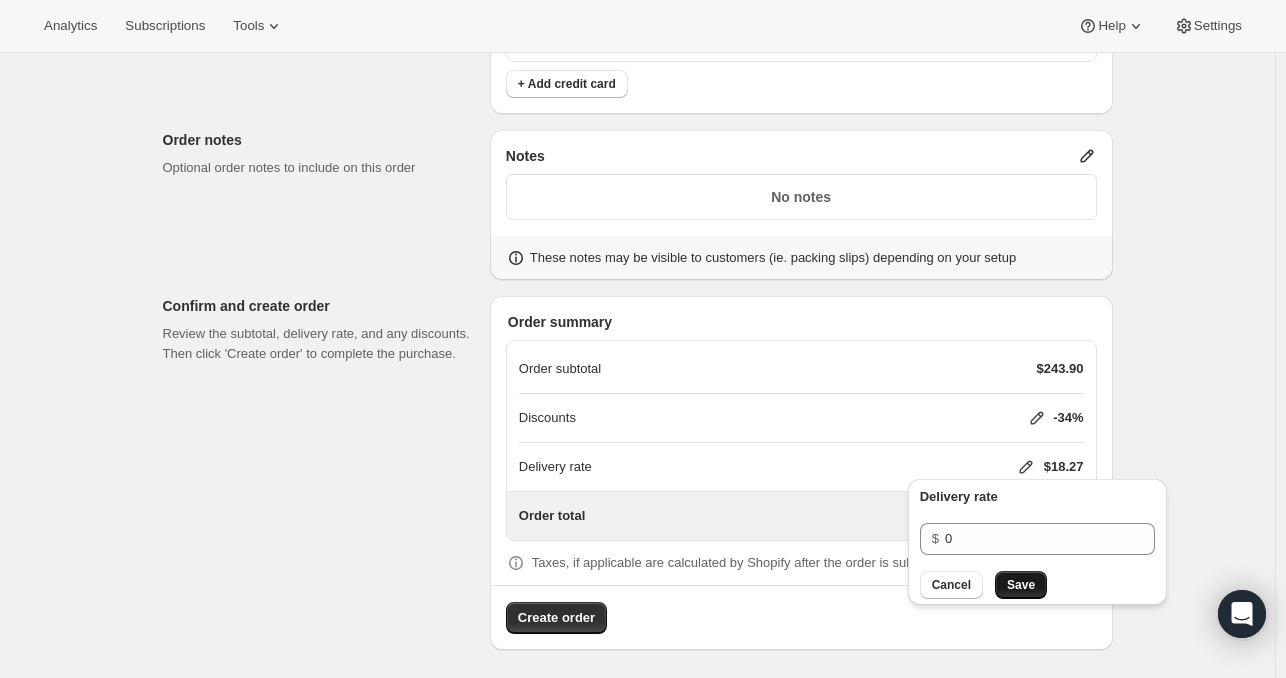 click on "Save" at bounding box center (1021, 585) 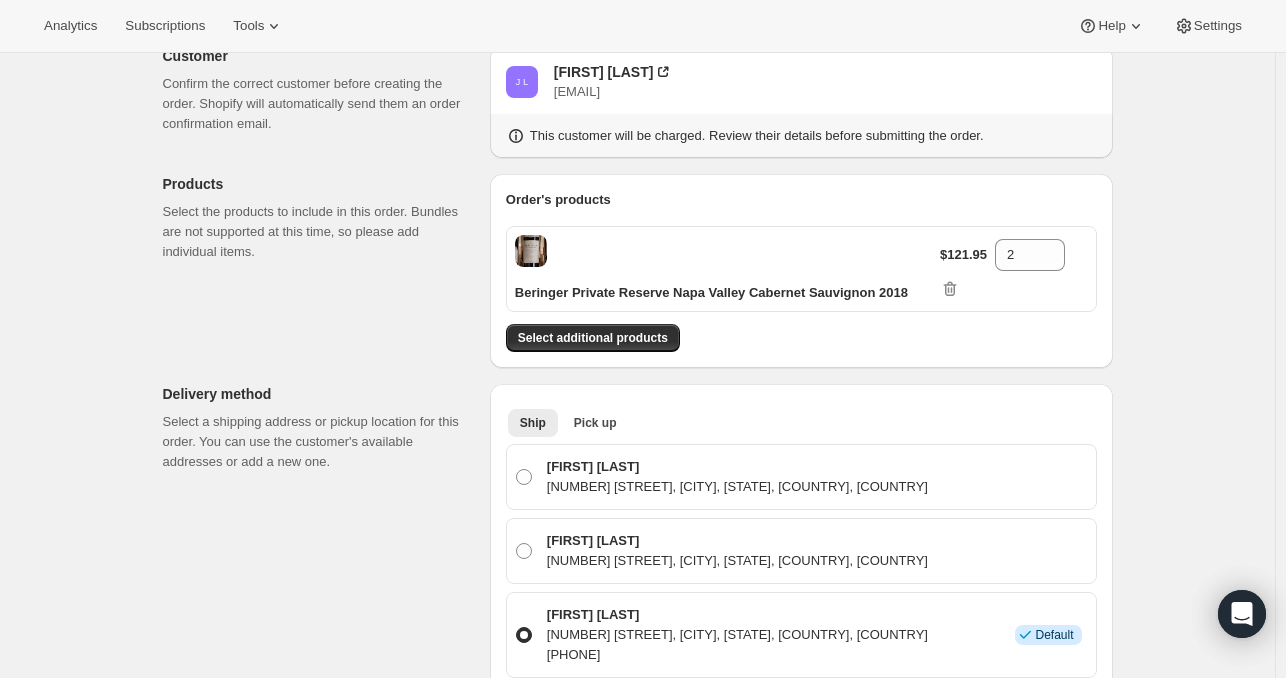 scroll, scrollTop: 0, scrollLeft: 0, axis: both 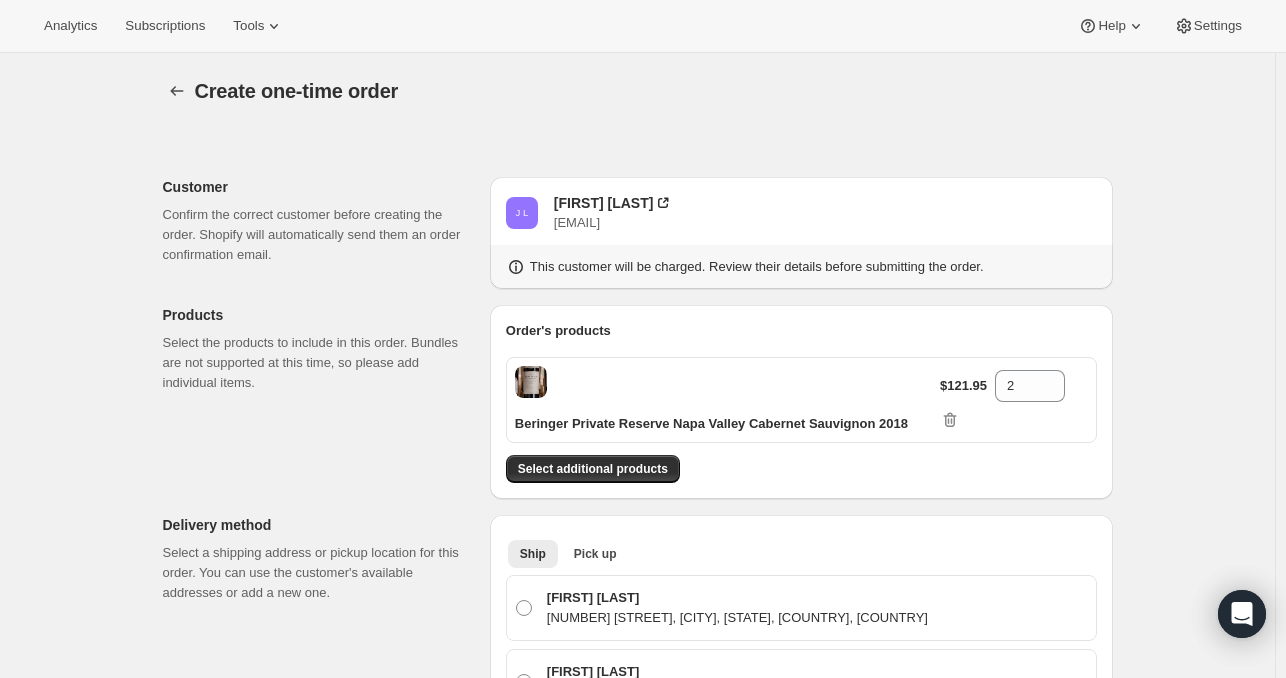 drag, startPoint x: 744, startPoint y: 219, endPoint x: 553, endPoint y: 221, distance: 191.01047 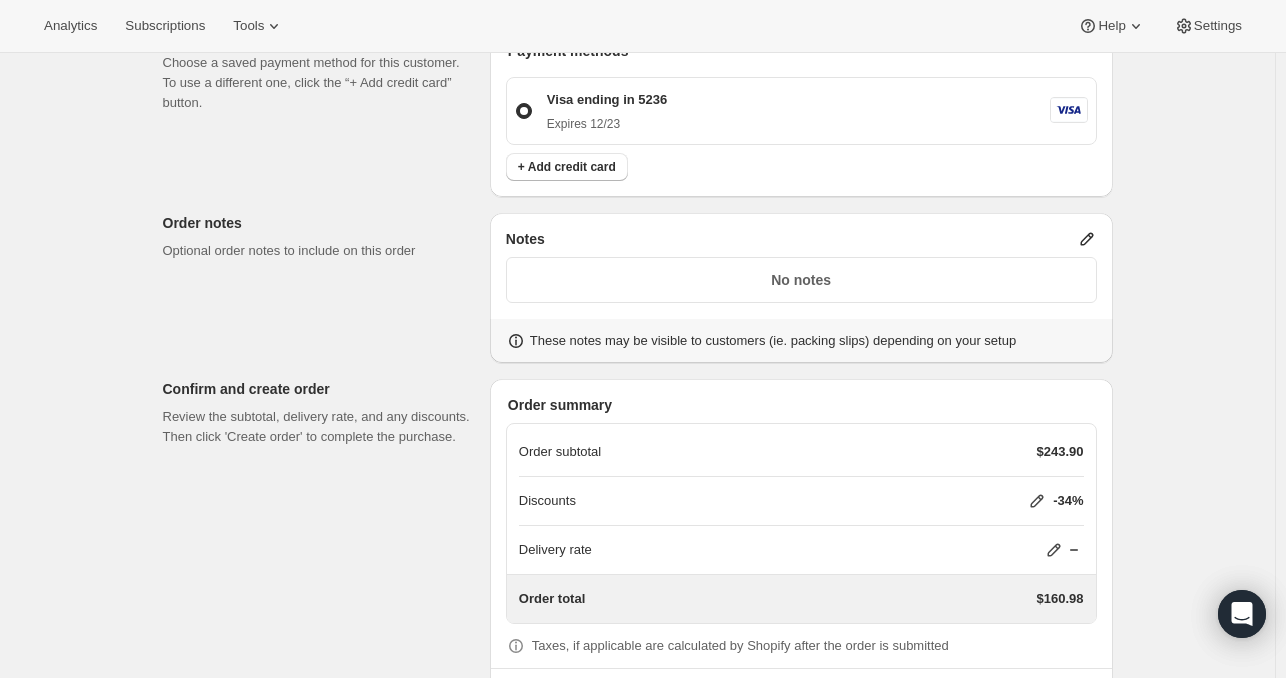 scroll, scrollTop: 853, scrollLeft: 0, axis: vertical 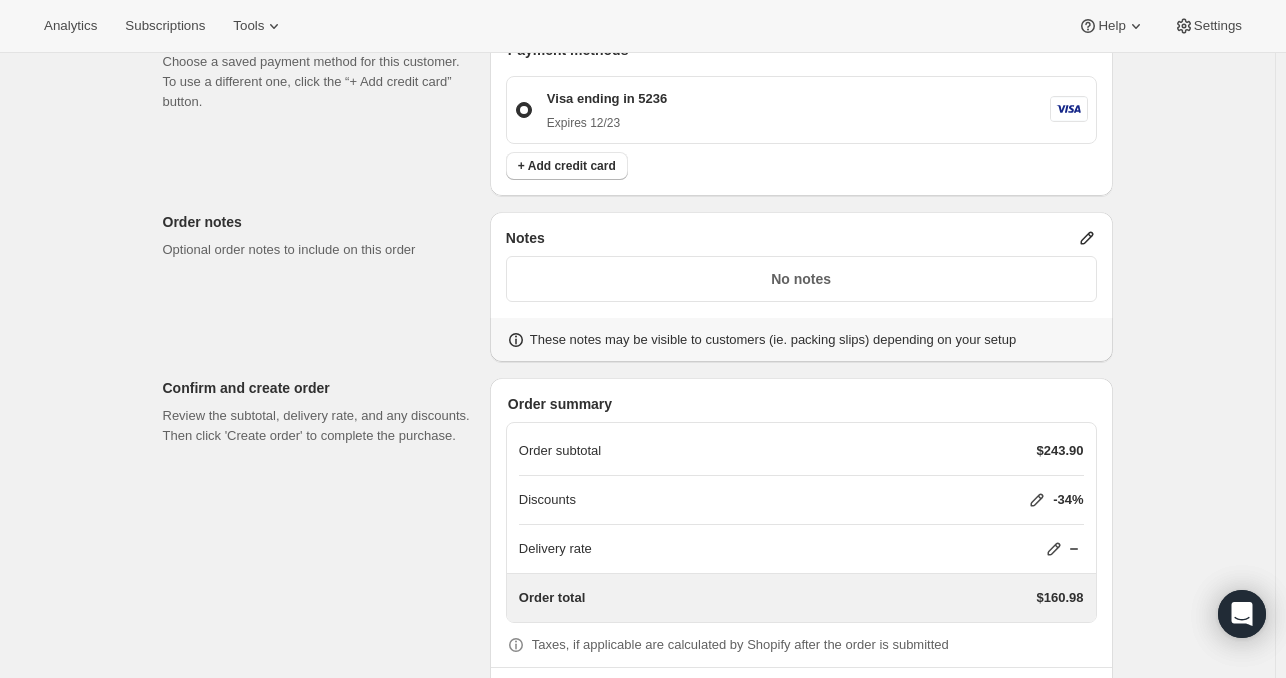 click 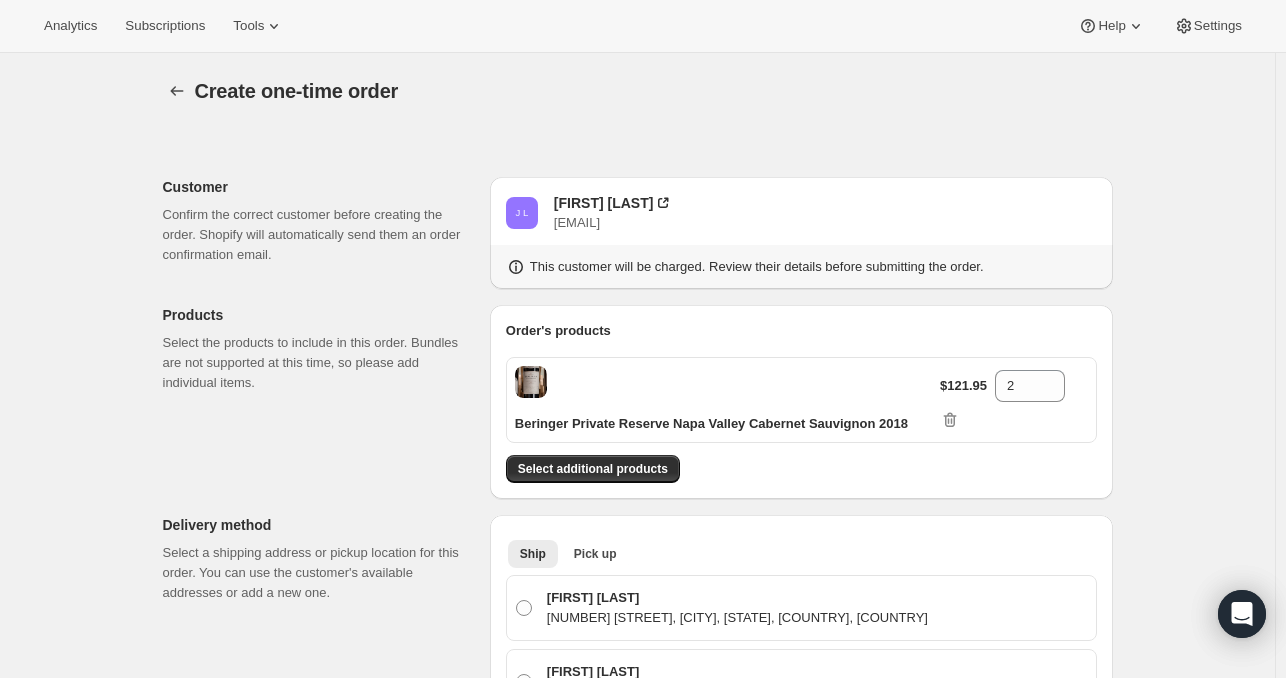 scroll, scrollTop: 853, scrollLeft: 0, axis: vertical 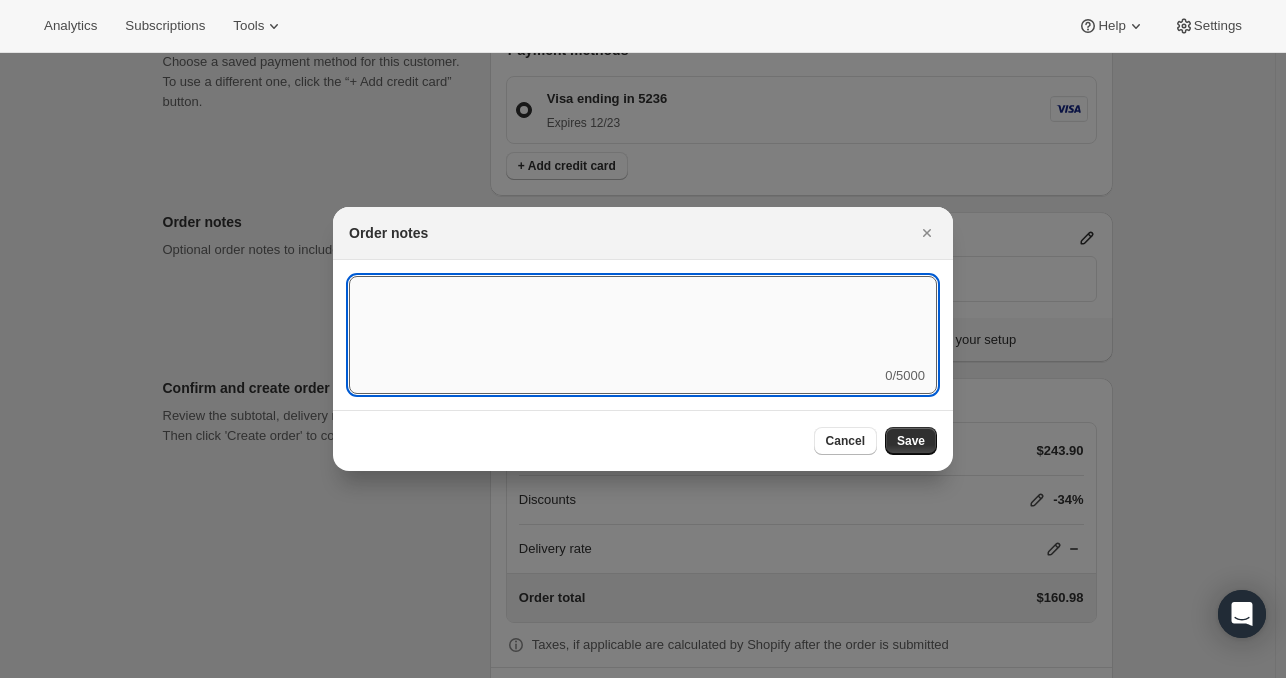 click at bounding box center (643, 321) 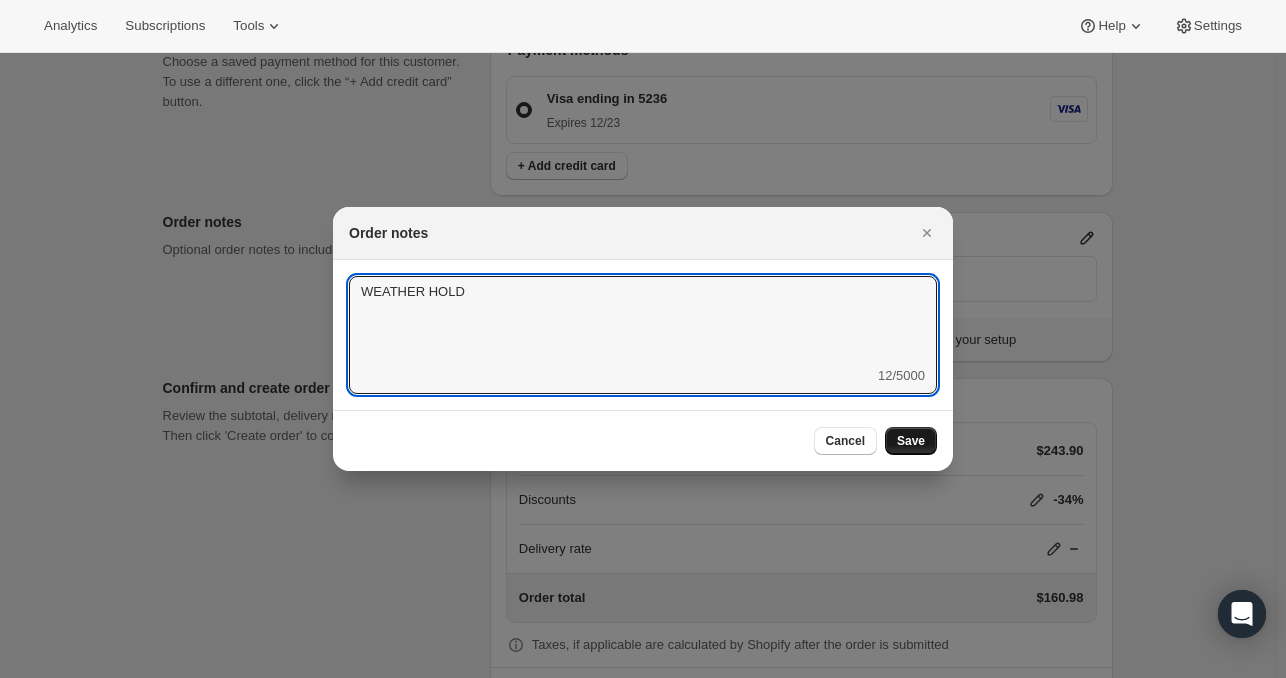 type on "WEATHER HOLD" 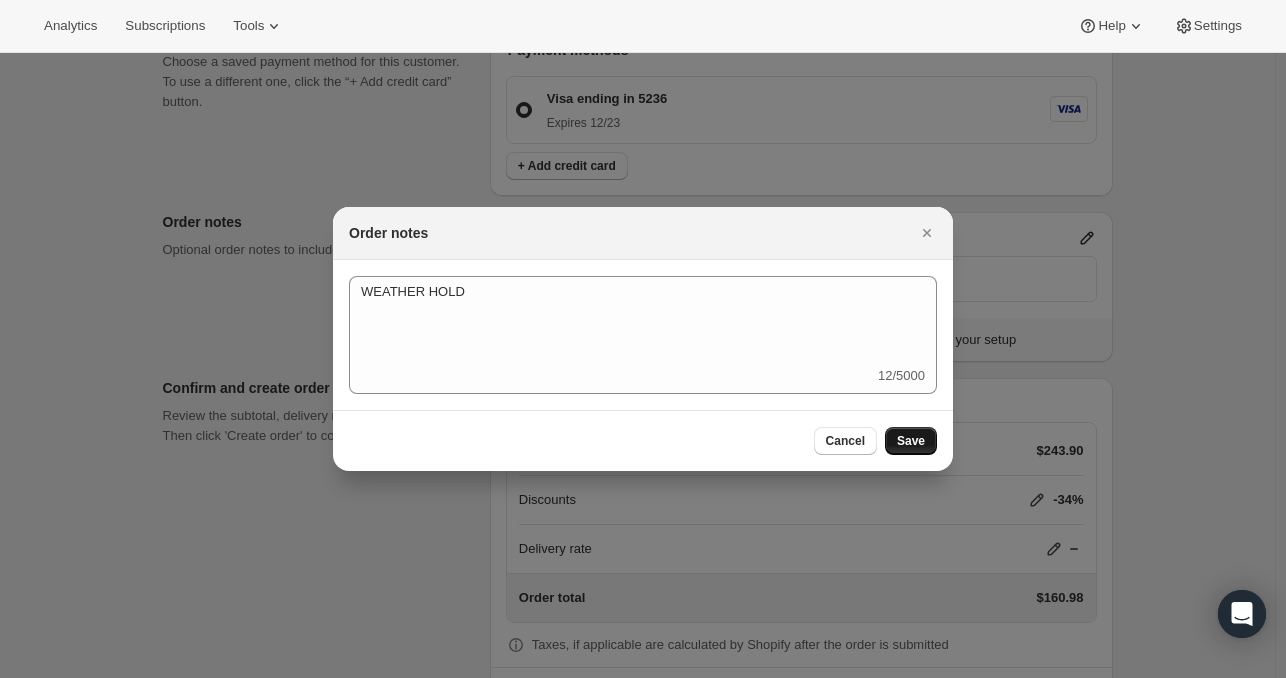 click on "Save" at bounding box center (911, 441) 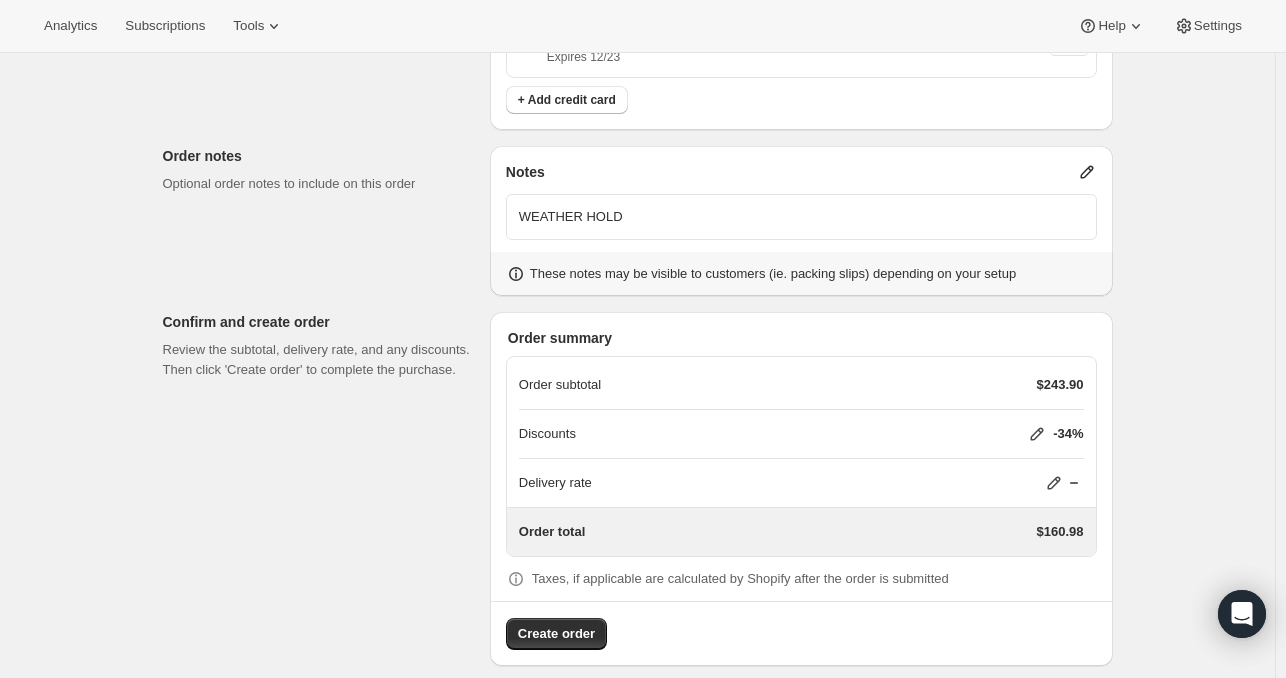 scroll, scrollTop: 935, scrollLeft: 0, axis: vertical 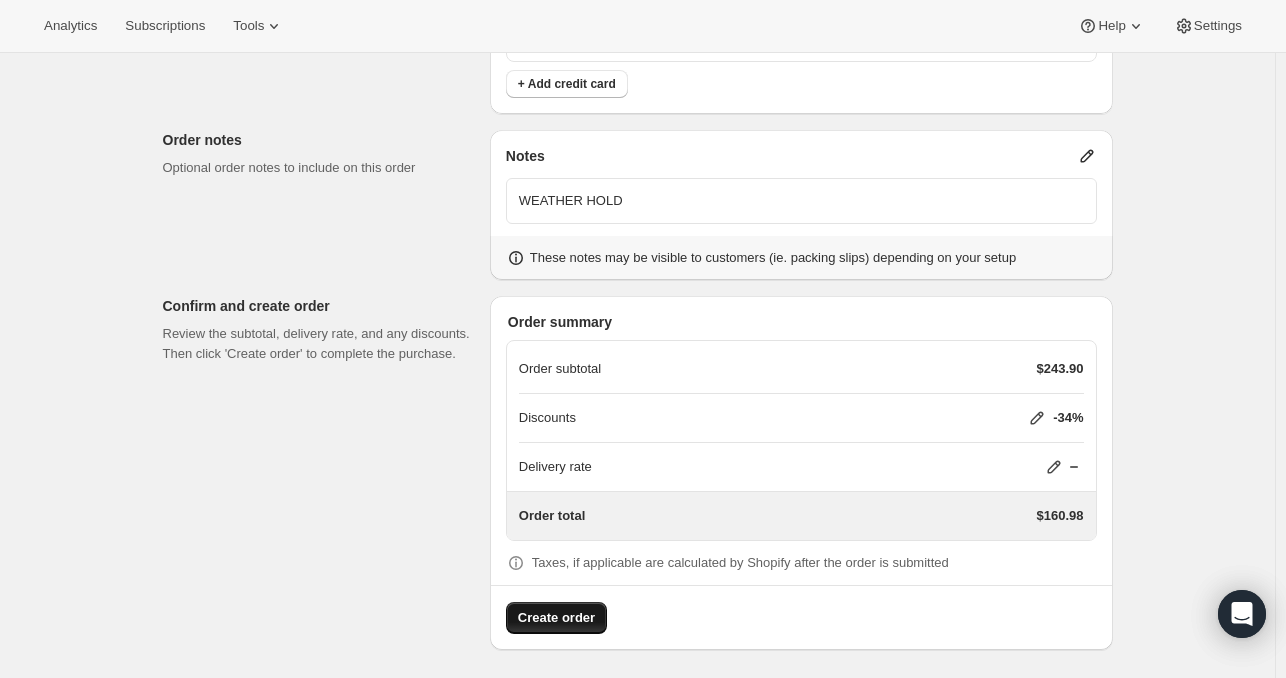 click on "Create order" at bounding box center (556, 618) 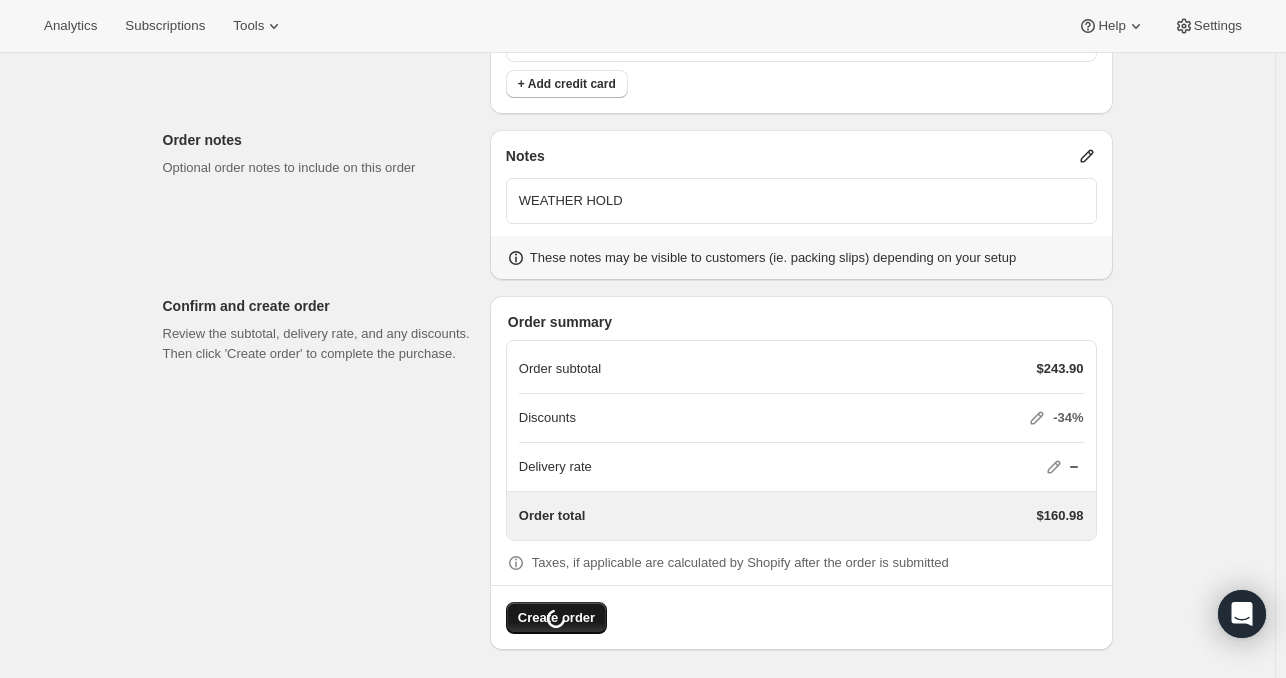 scroll, scrollTop: 0, scrollLeft: 0, axis: both 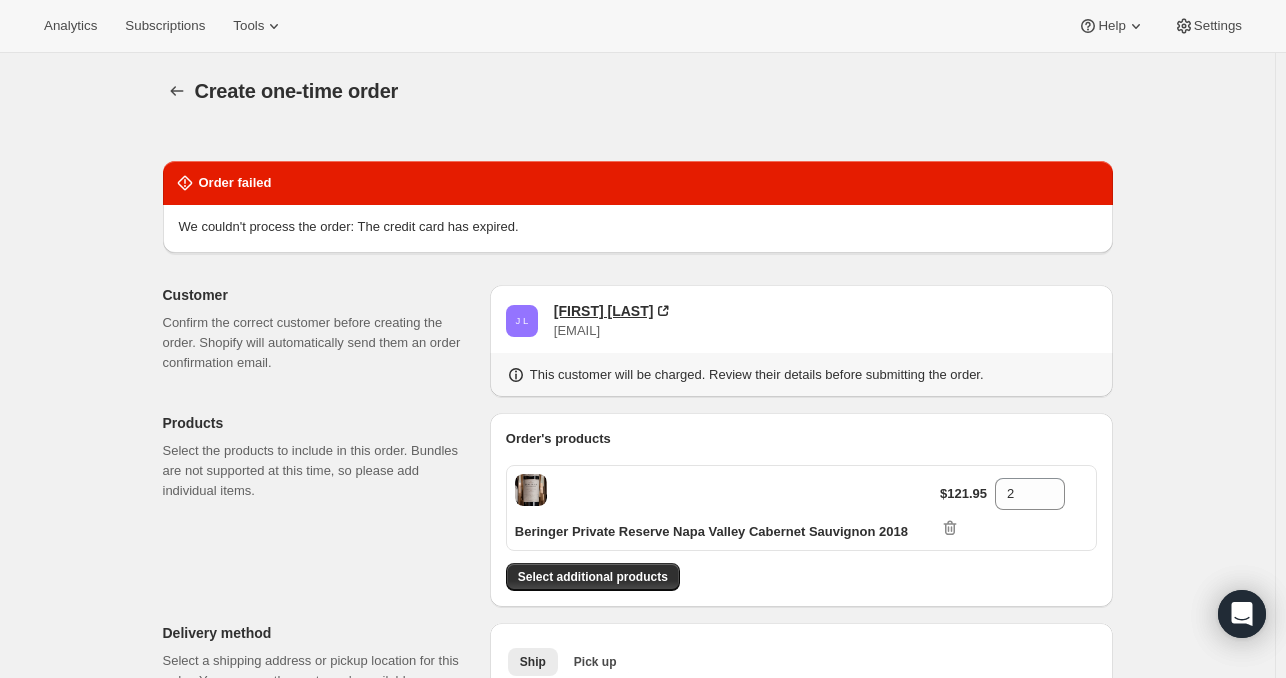 click on "Jameson Ludlam" at bounding box center [604, 311] 